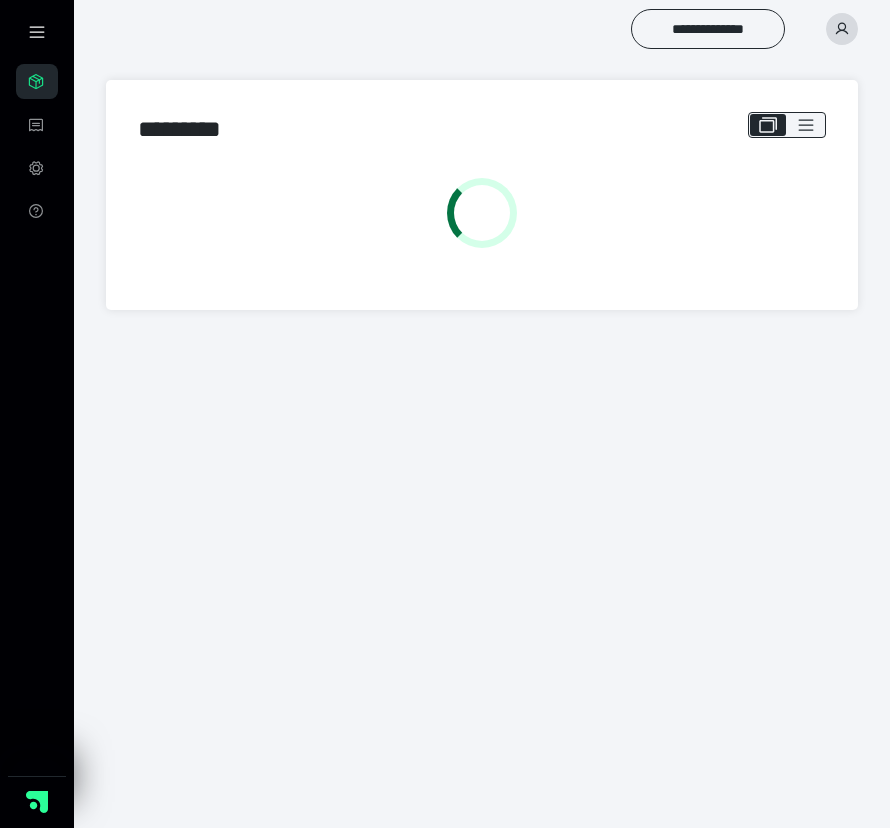 scroll, scrollTop: 0, scrollLeft: 0, axis: both 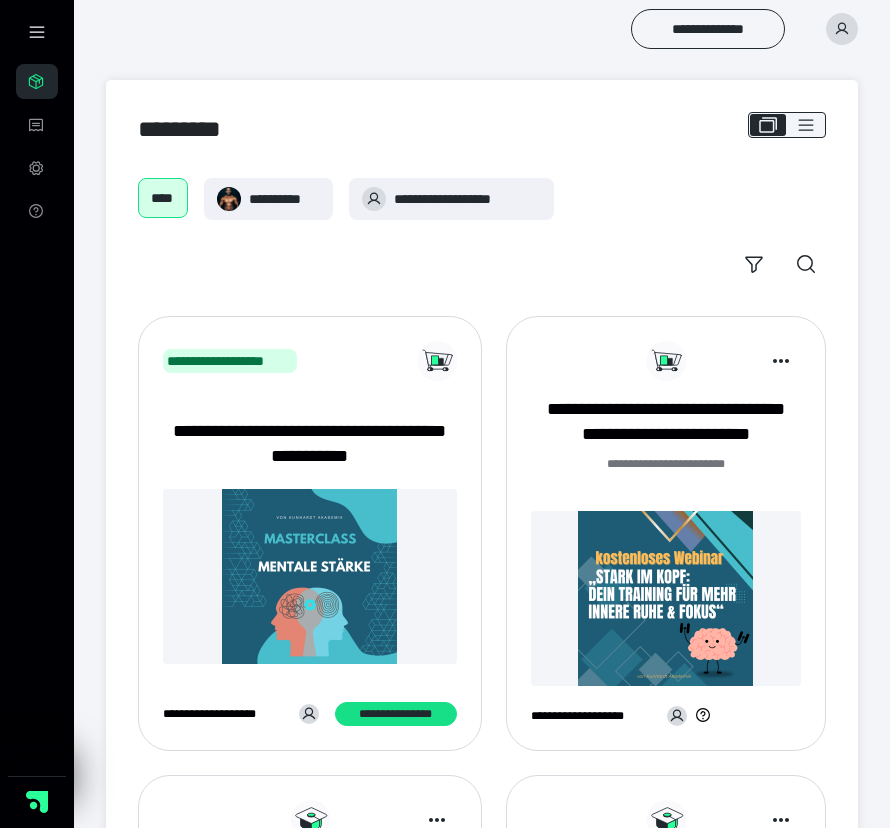 click 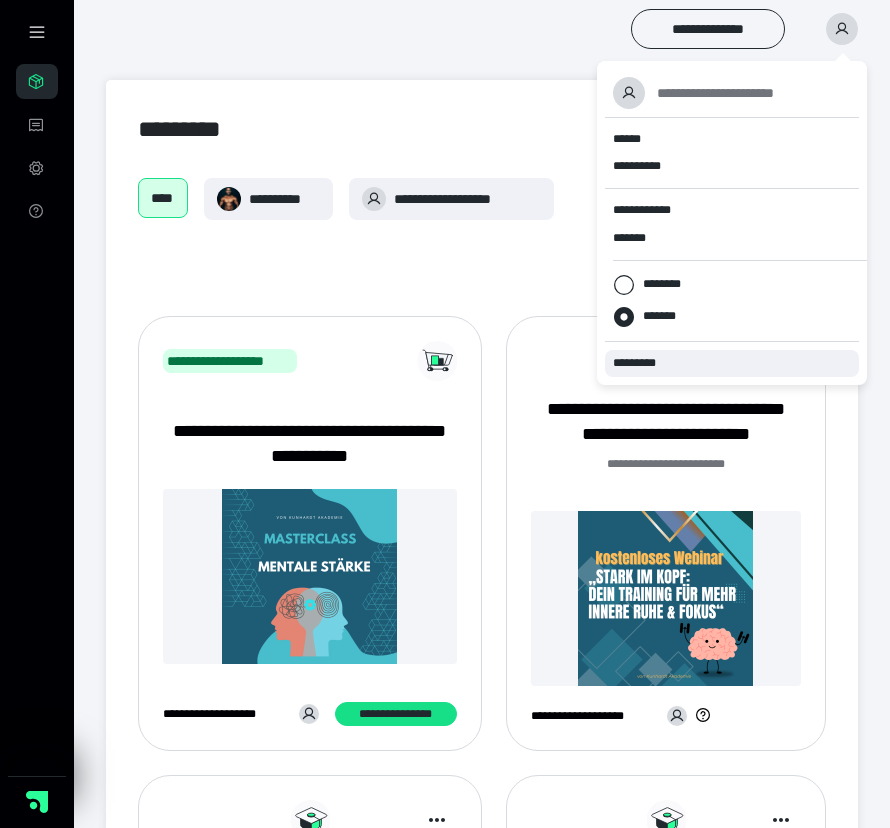 click on "*********" at bounding box center [732, 363] 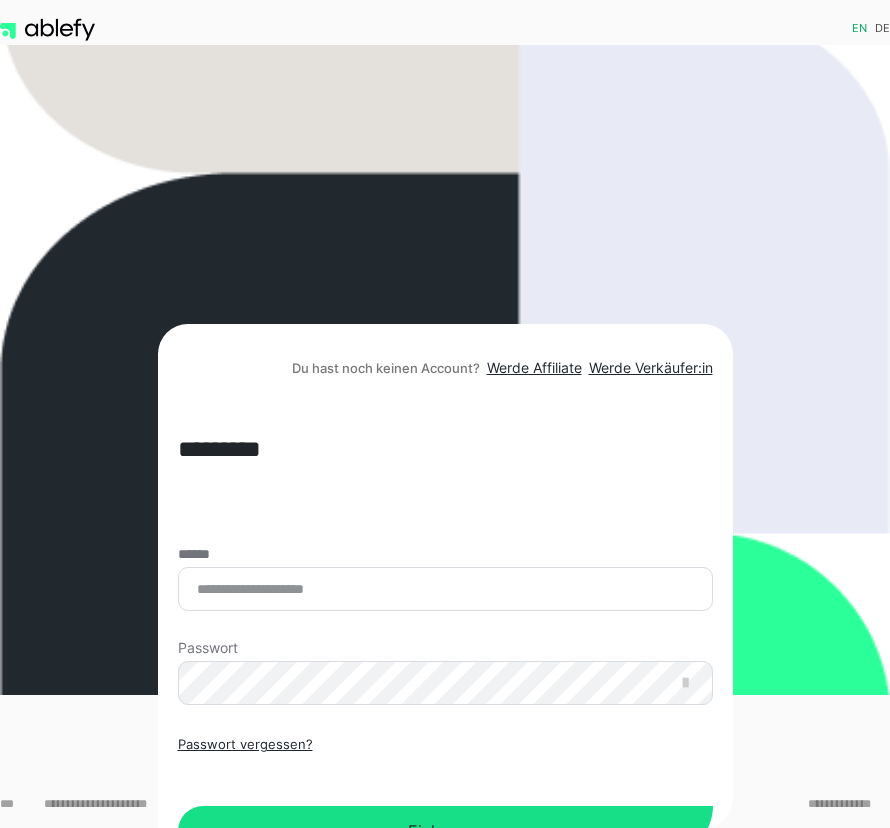 scroll, scrollTop: 0, scrollLeft: 0, axis: both 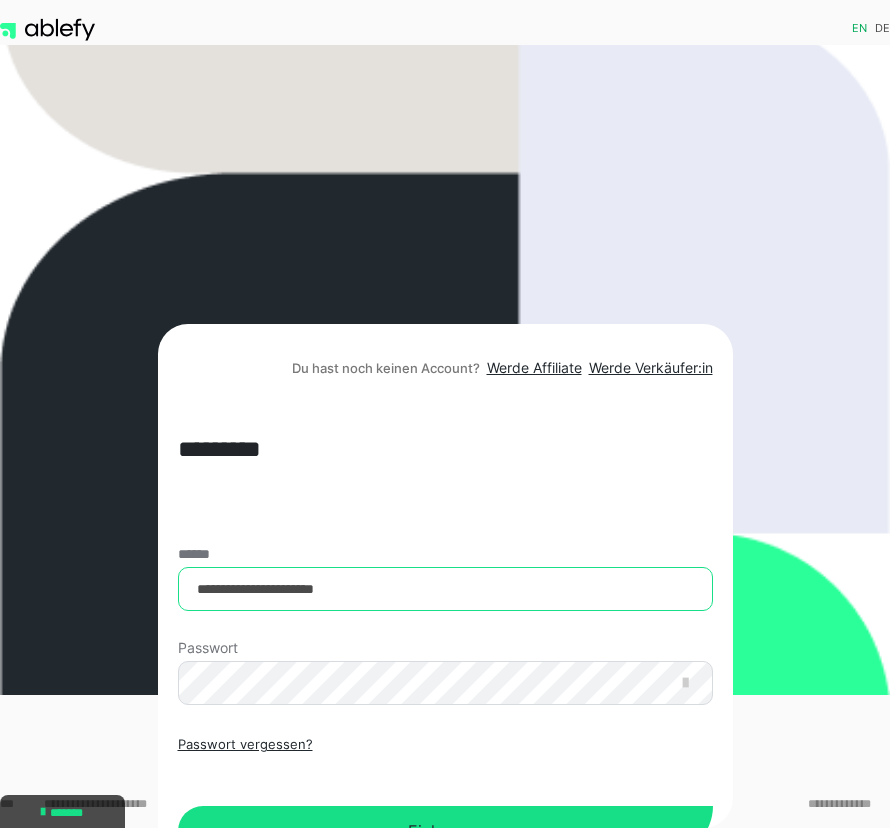 click on "**********" at bounding box center (445, 589) 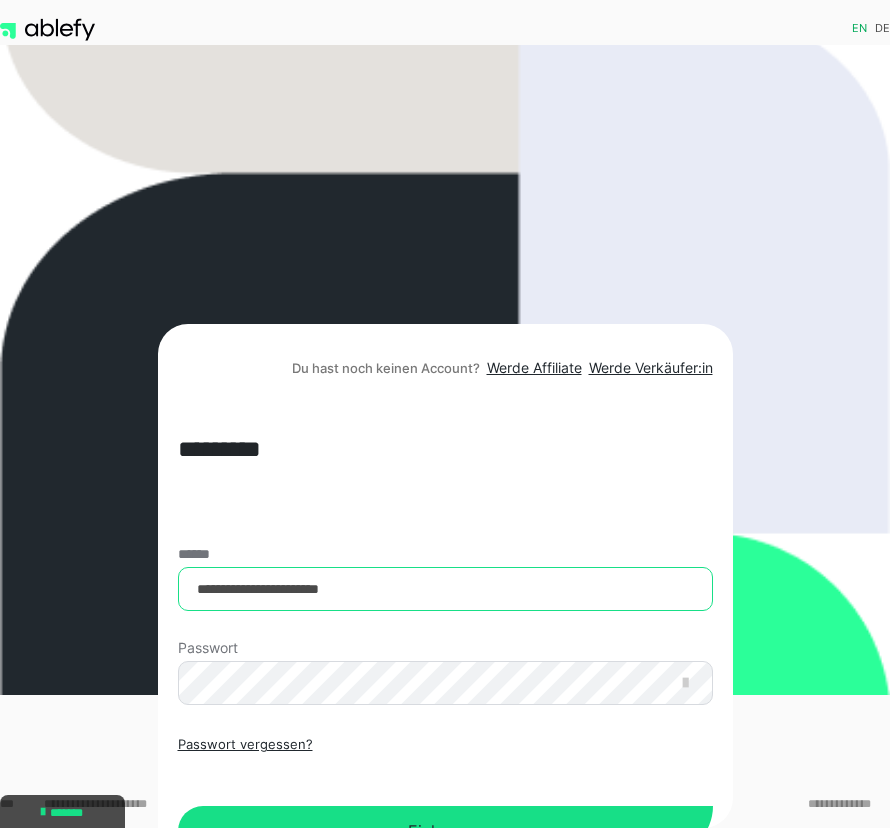 click on "**********" at bounding box center [445, 589] 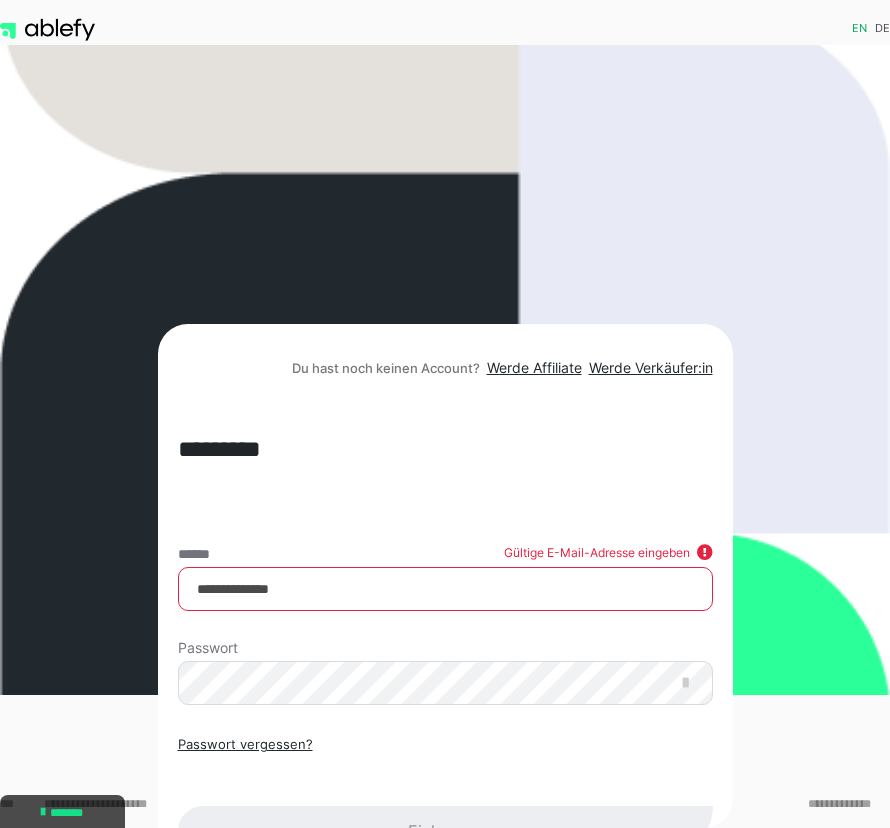 click on "**********" at bounding box center (445, 589) 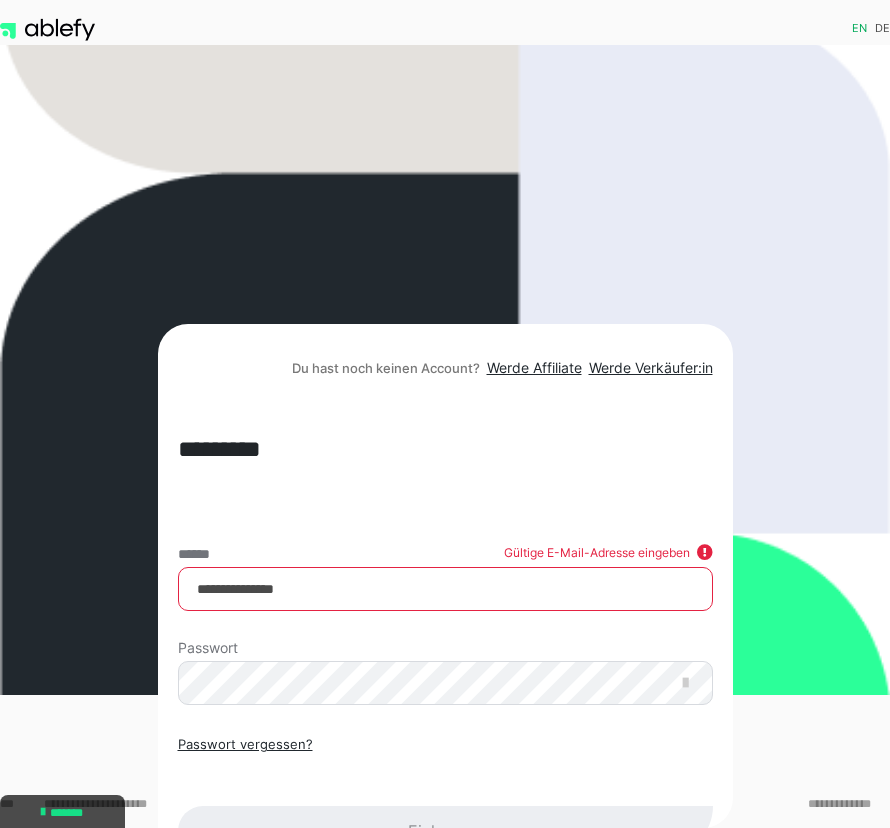 click on "**********" at bounding box center [445, 589] 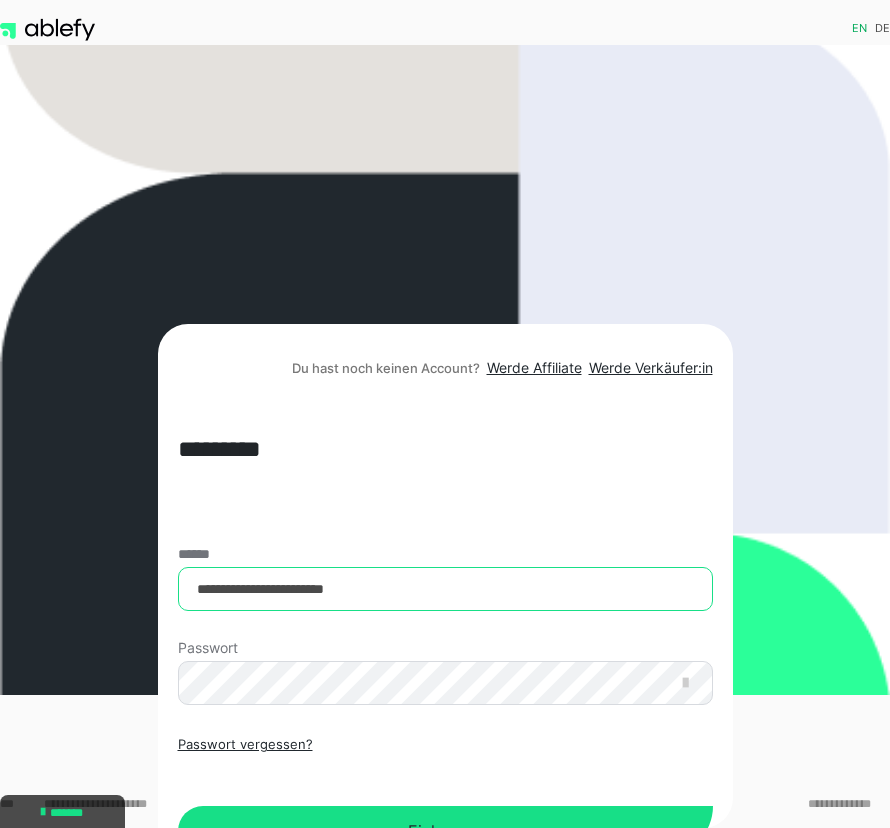type on "**********" 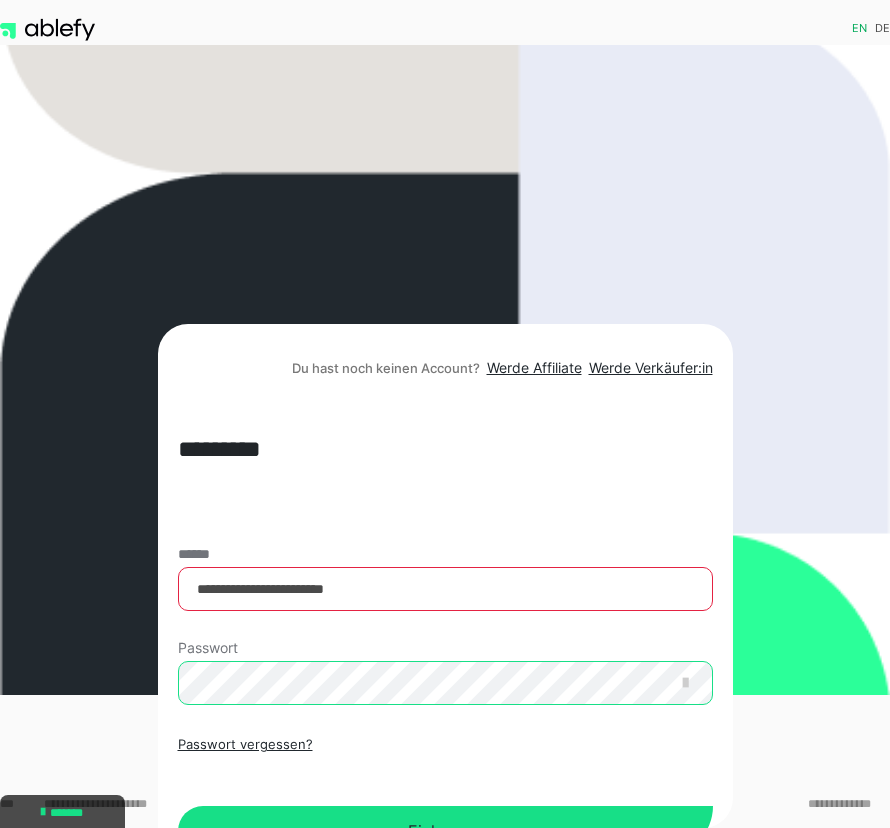 scroll, scrollTop: 0, scrollLeft: 0, axis: both 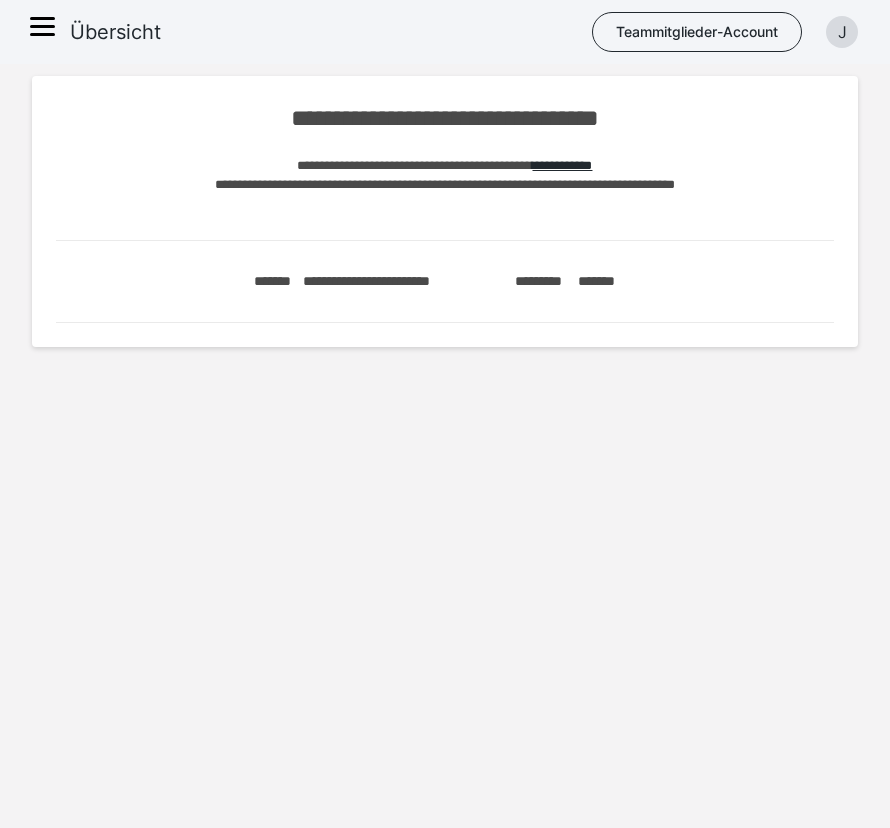 click at bounding box center (44, 29) 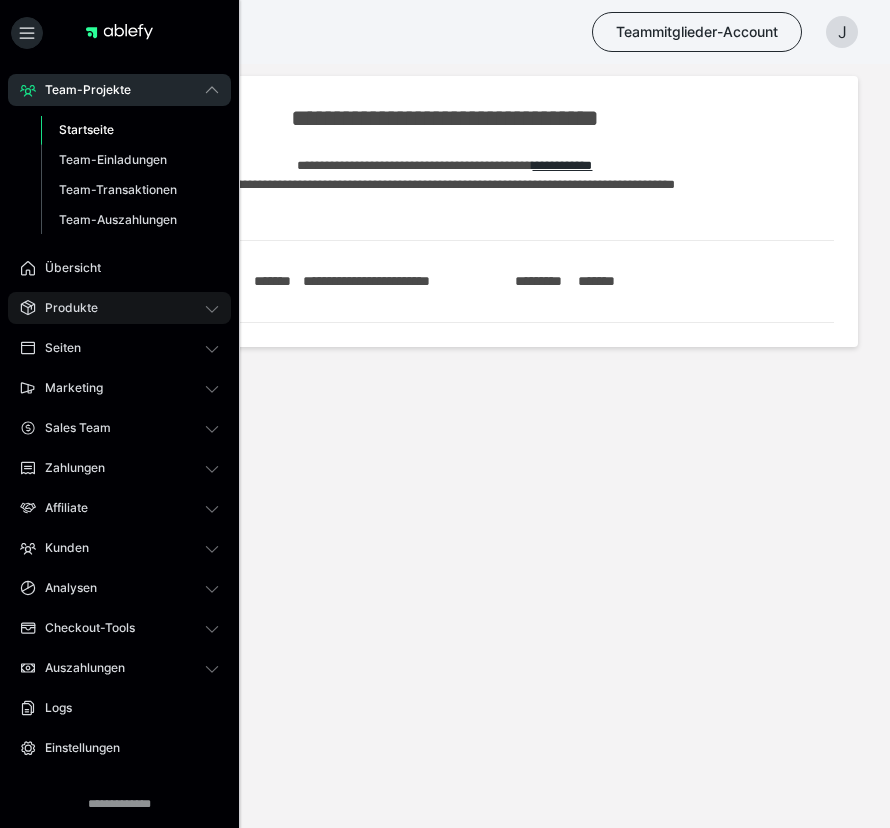 click on "Produkte" at bounding box center (119, 308) 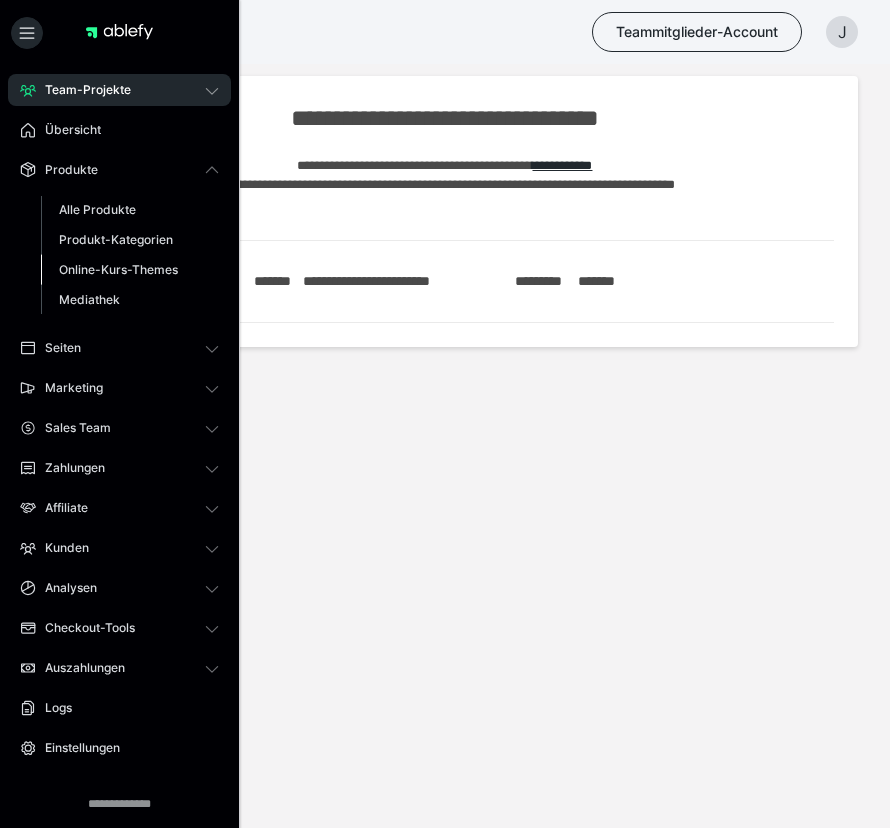 click on "Online-Kurs-Themes" at bounding box center (118, 269) 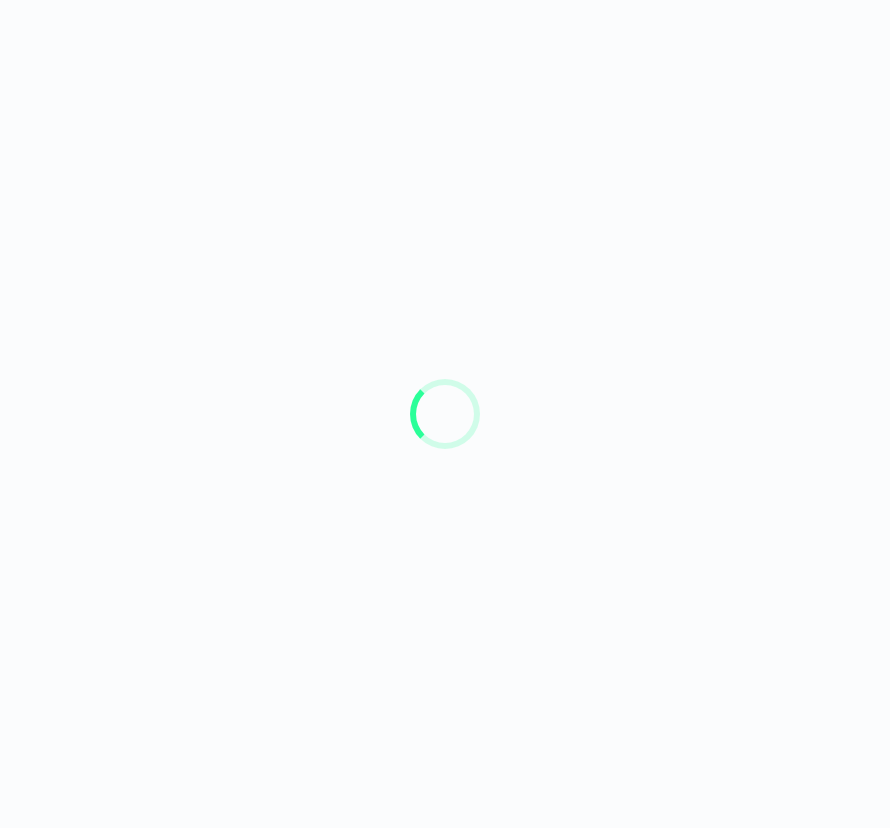 scroll, scrollTop: 0, scrollLeft: 0, axis: both 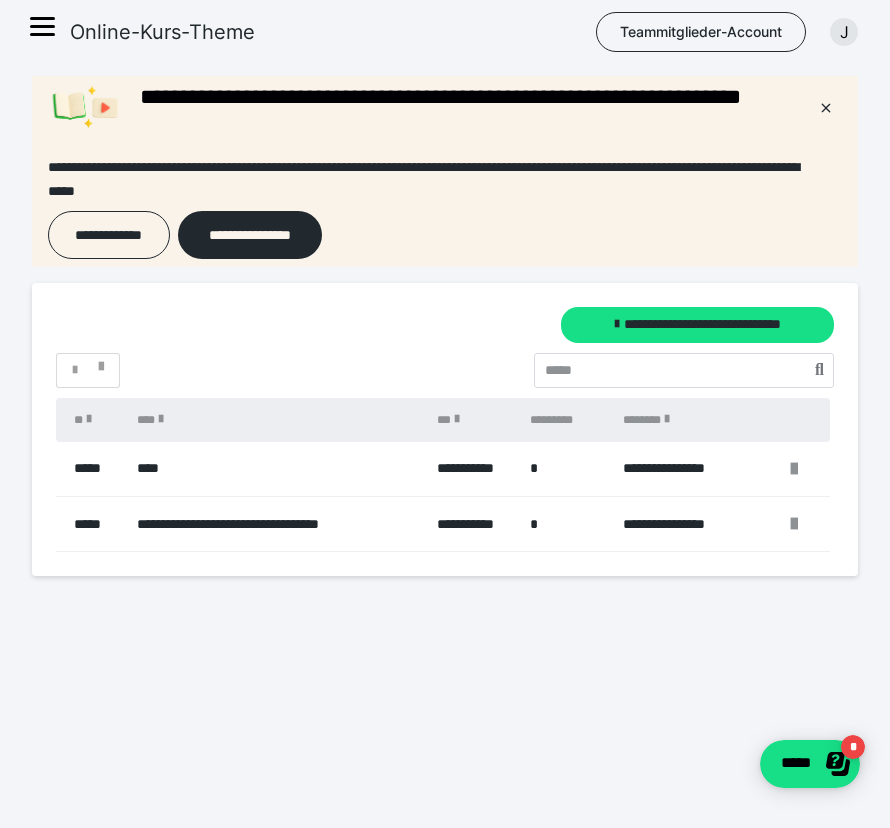 click on "****" at bounding box center [276, 469] 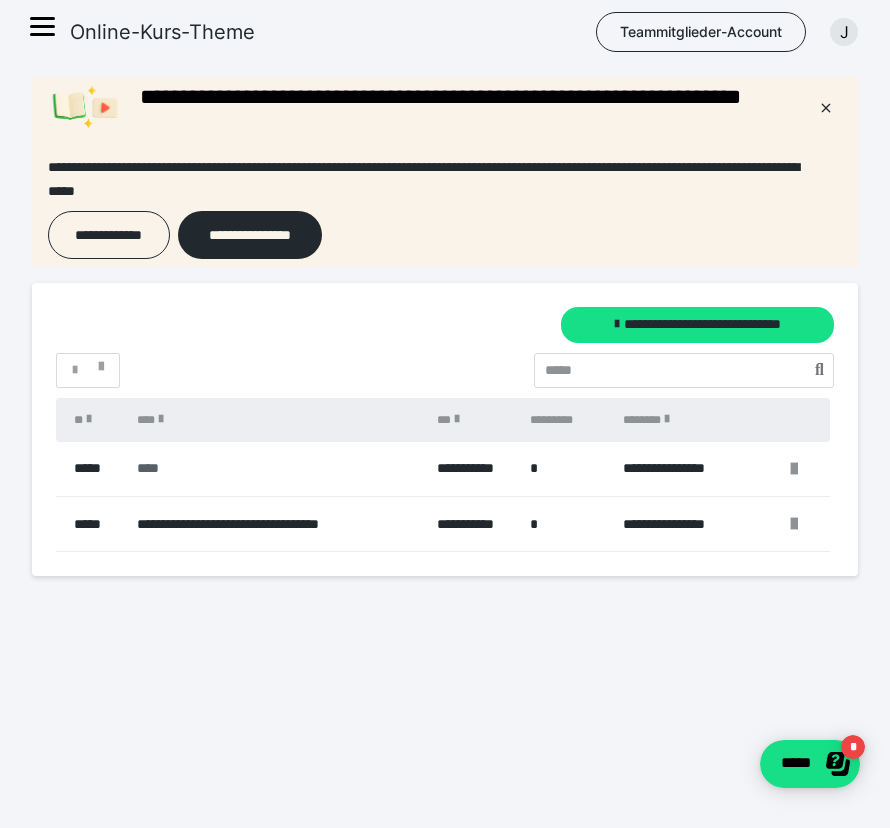 click on "****" at bounding box center [275, 468] 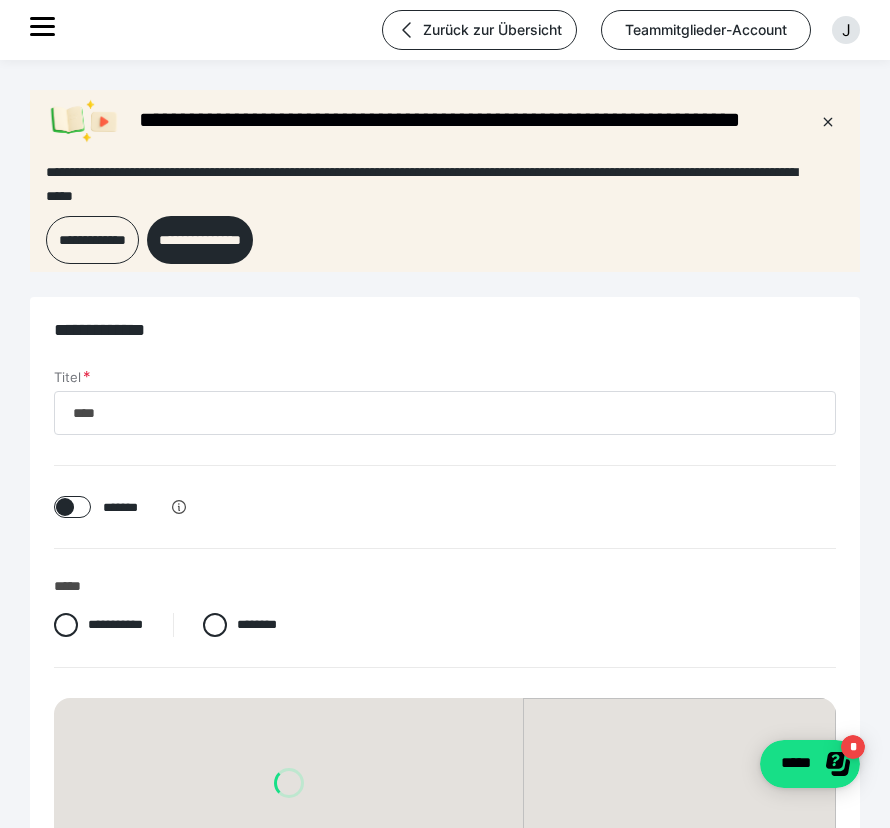 scroll, scrollTop: 0, scrollLeft: 0, axis: both 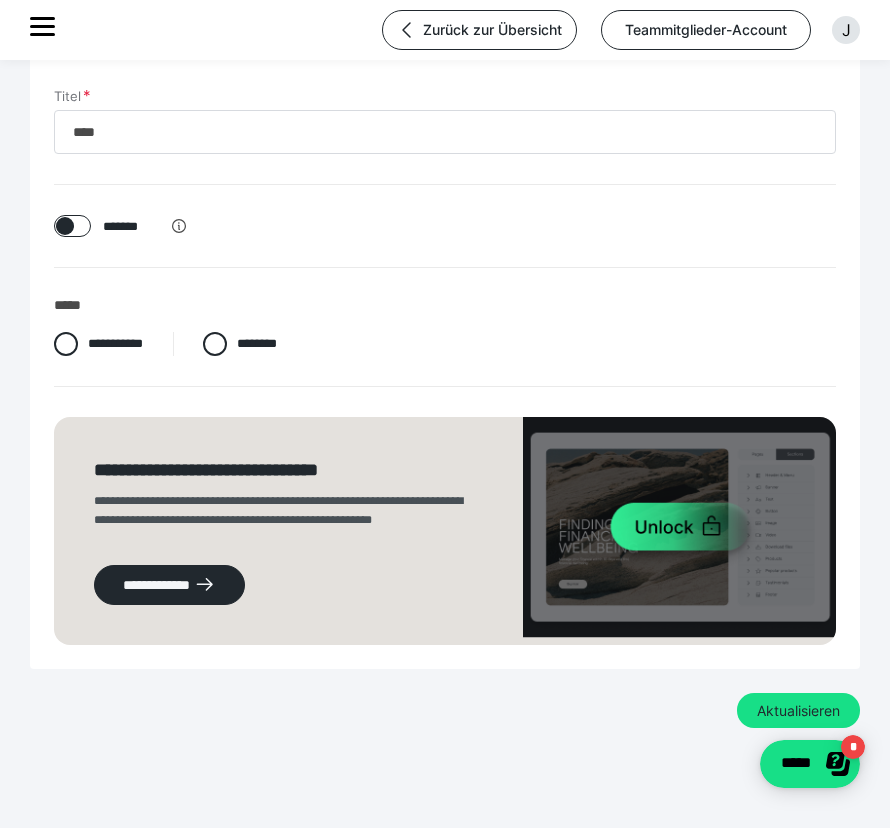 click 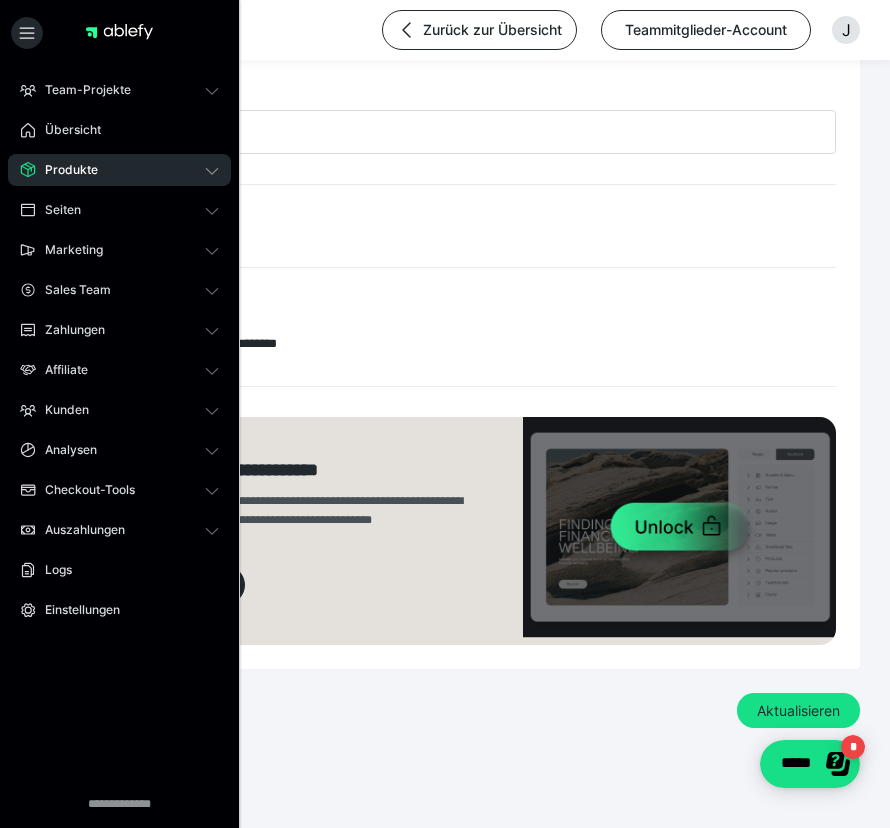 click on "Produkte" at bounding box center (64, 170) 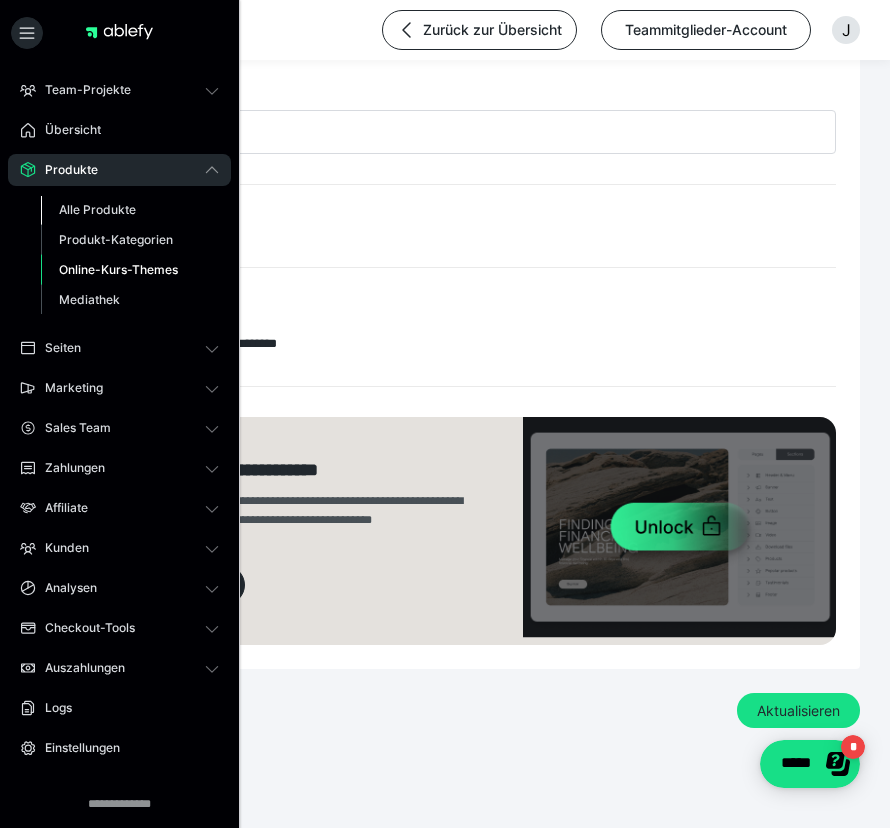 click on "Alle Produkte" at bounding box center (130, 210) 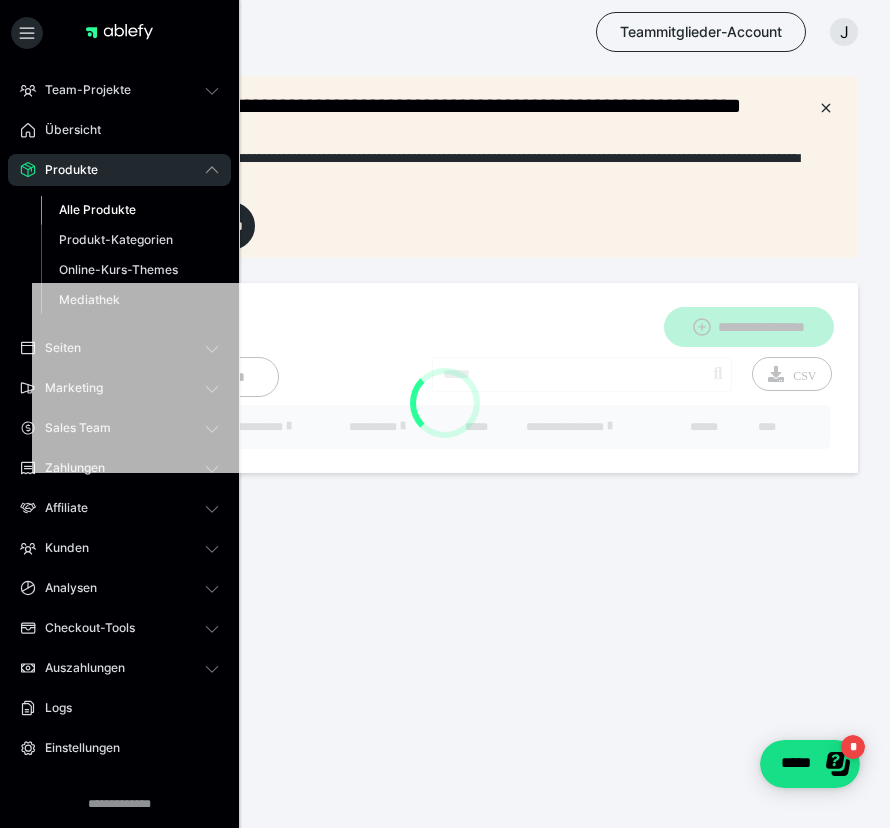 scroll, scrollTop: 0, scrollLeft: 0, axis: both 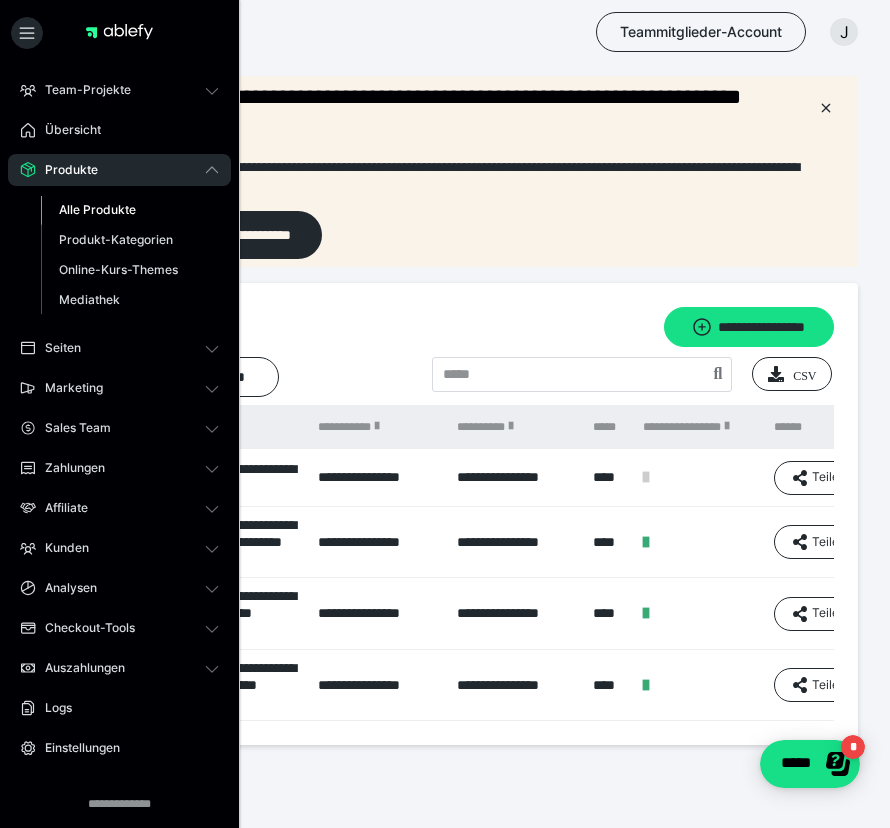 click on "**********" at bounding box center [445, 327] 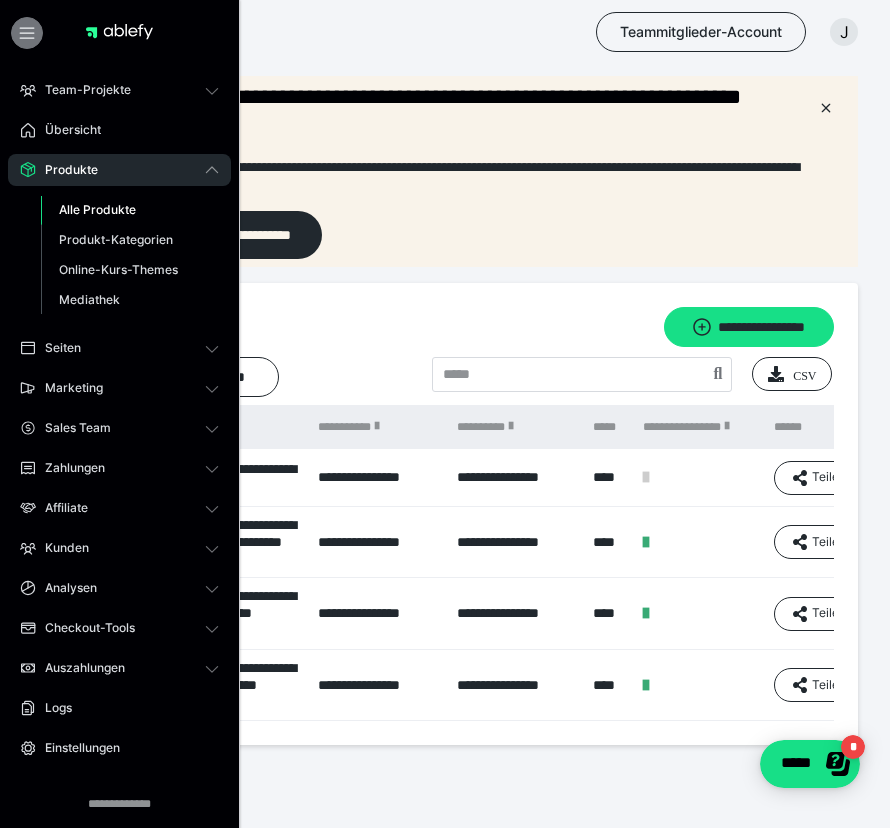 click 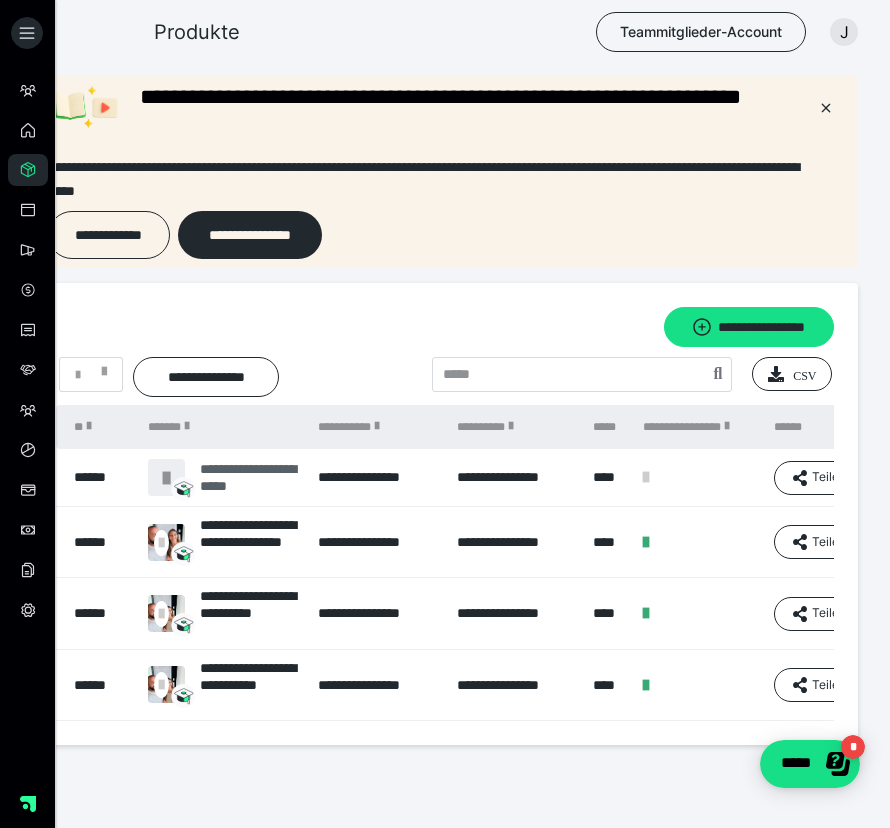 click on "**********" at bounding box center [249, 478] 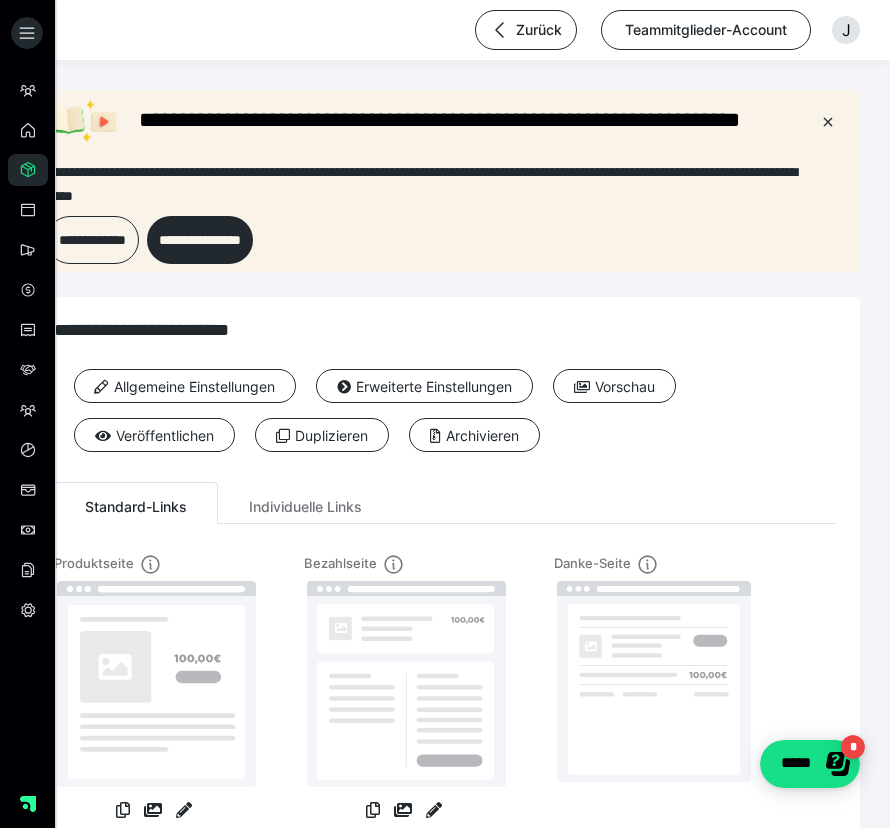 scroll, scrollTop: 0, scrollLeft: 0, axis: both 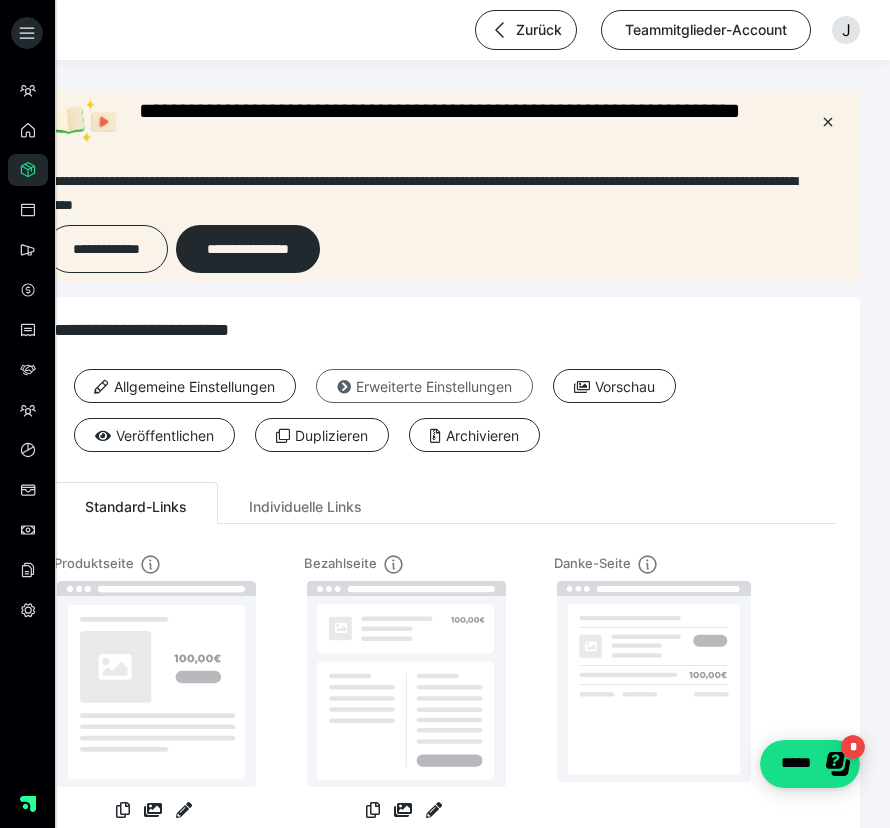 click on "Erweiterte Einstellungen" at bounding box center (424, 386) 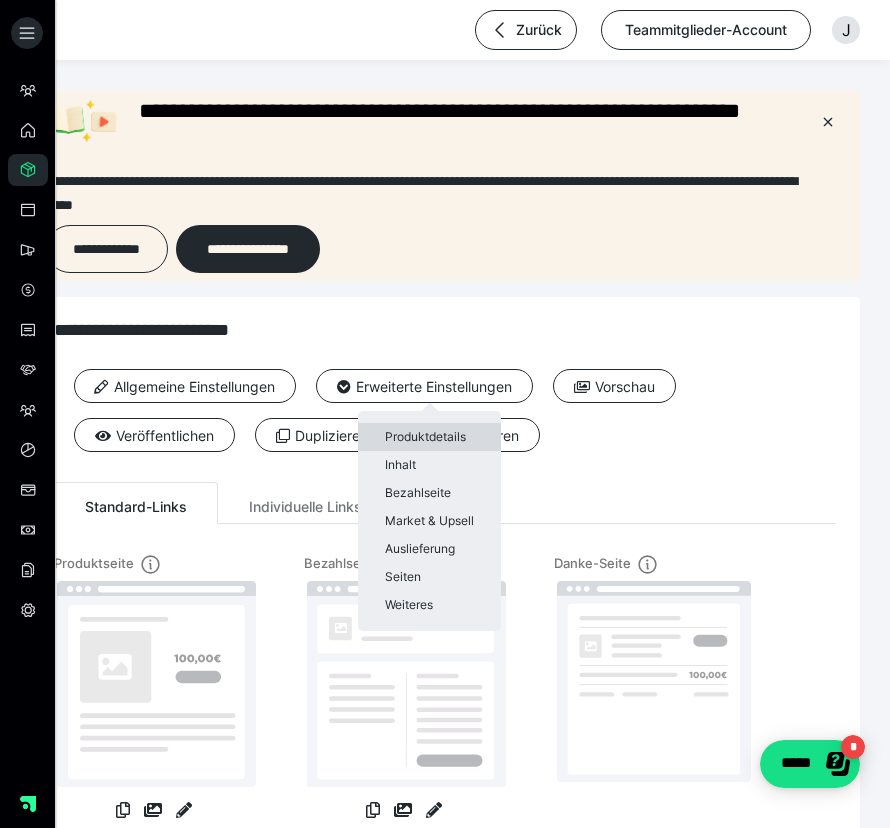 click on "Produktdetails" at bounding box center (429, 437) 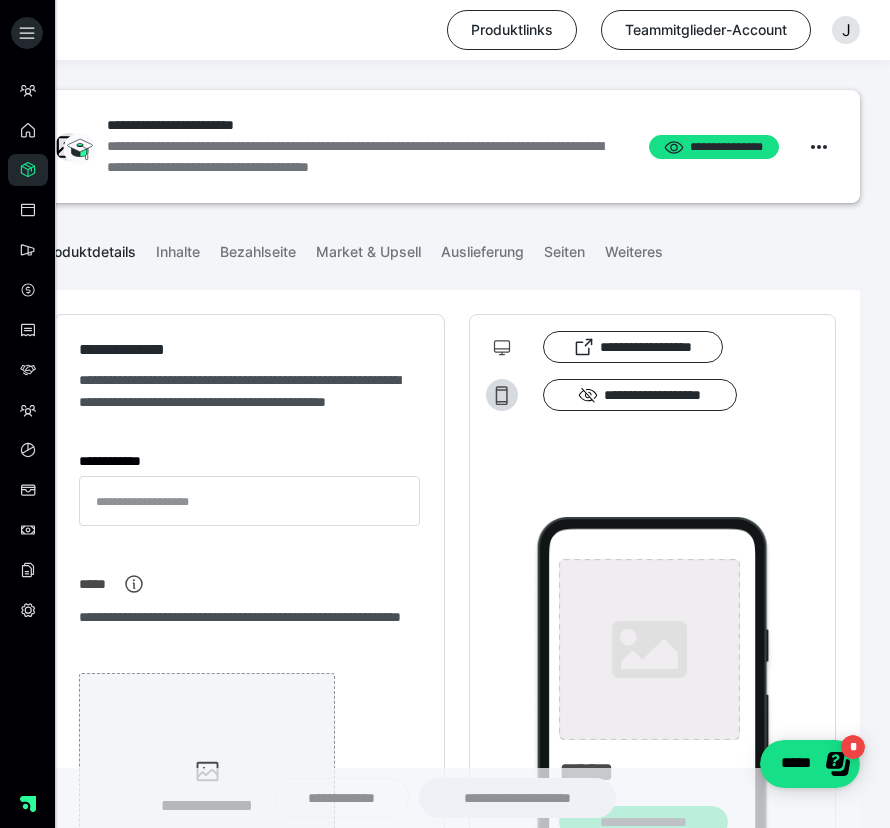 type on "**********" 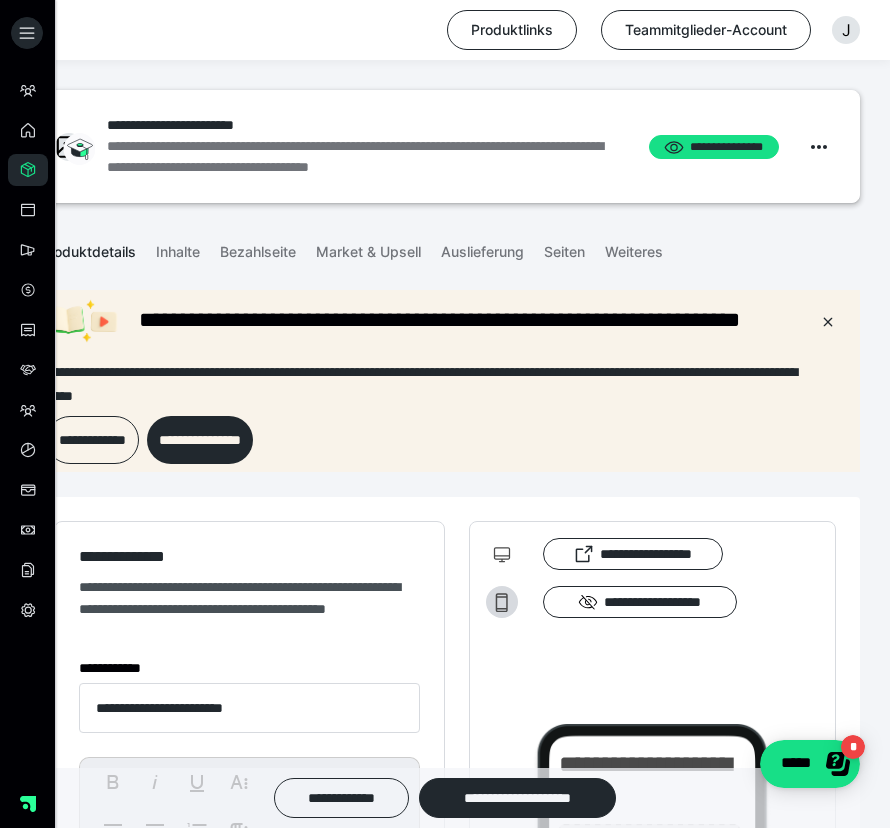 scroll, scrollTop: 0, scrollLeft: 0, axis: both 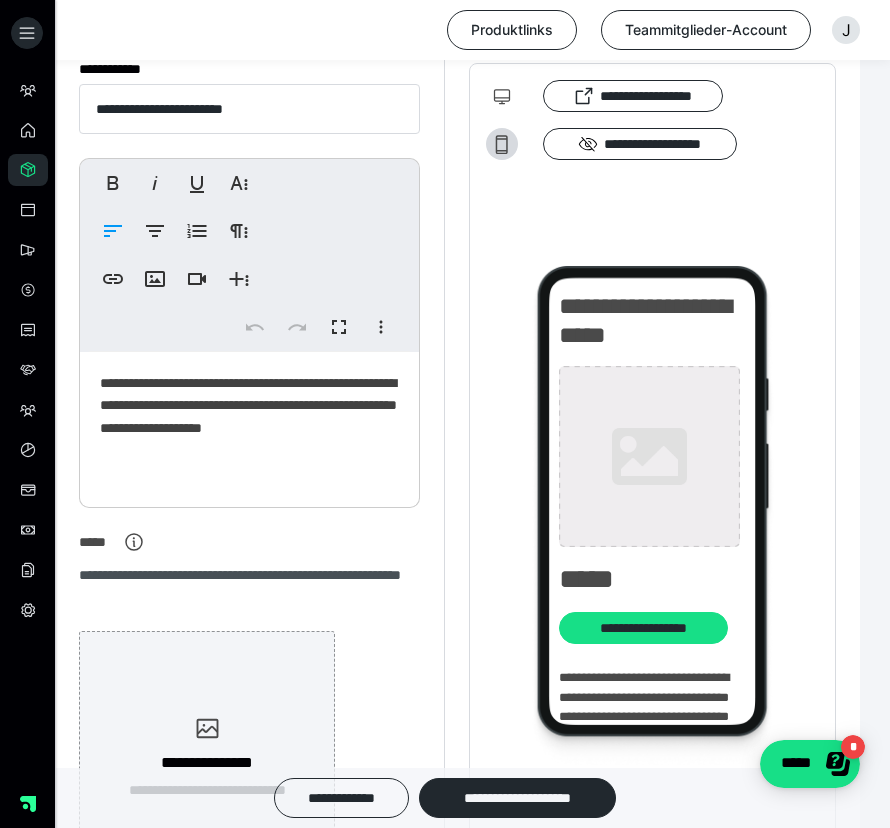 click on "**********" at bounding box center (249, 425) 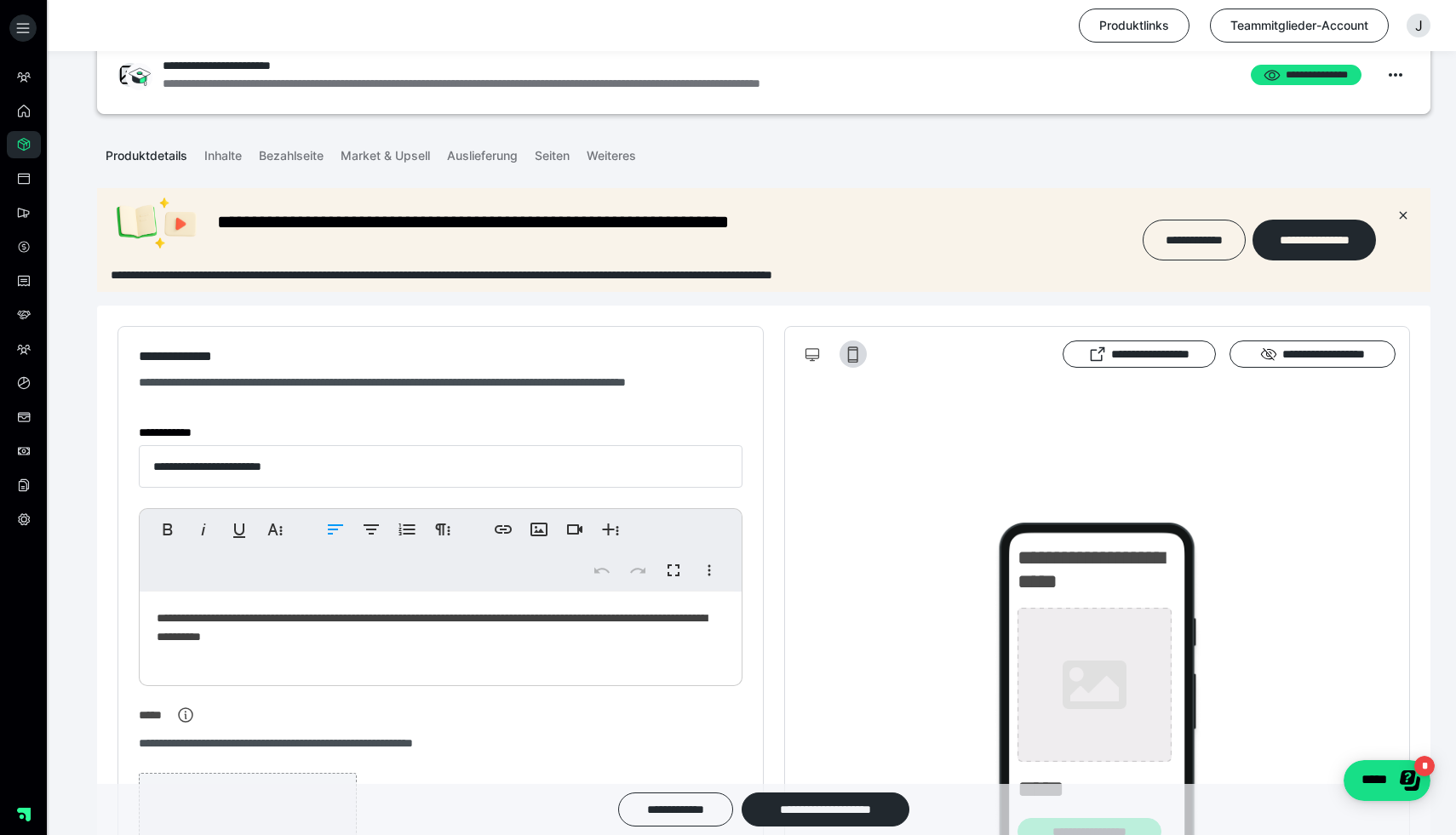 scroll, scrollTop: 0, scrollLeft: 0, axis: both 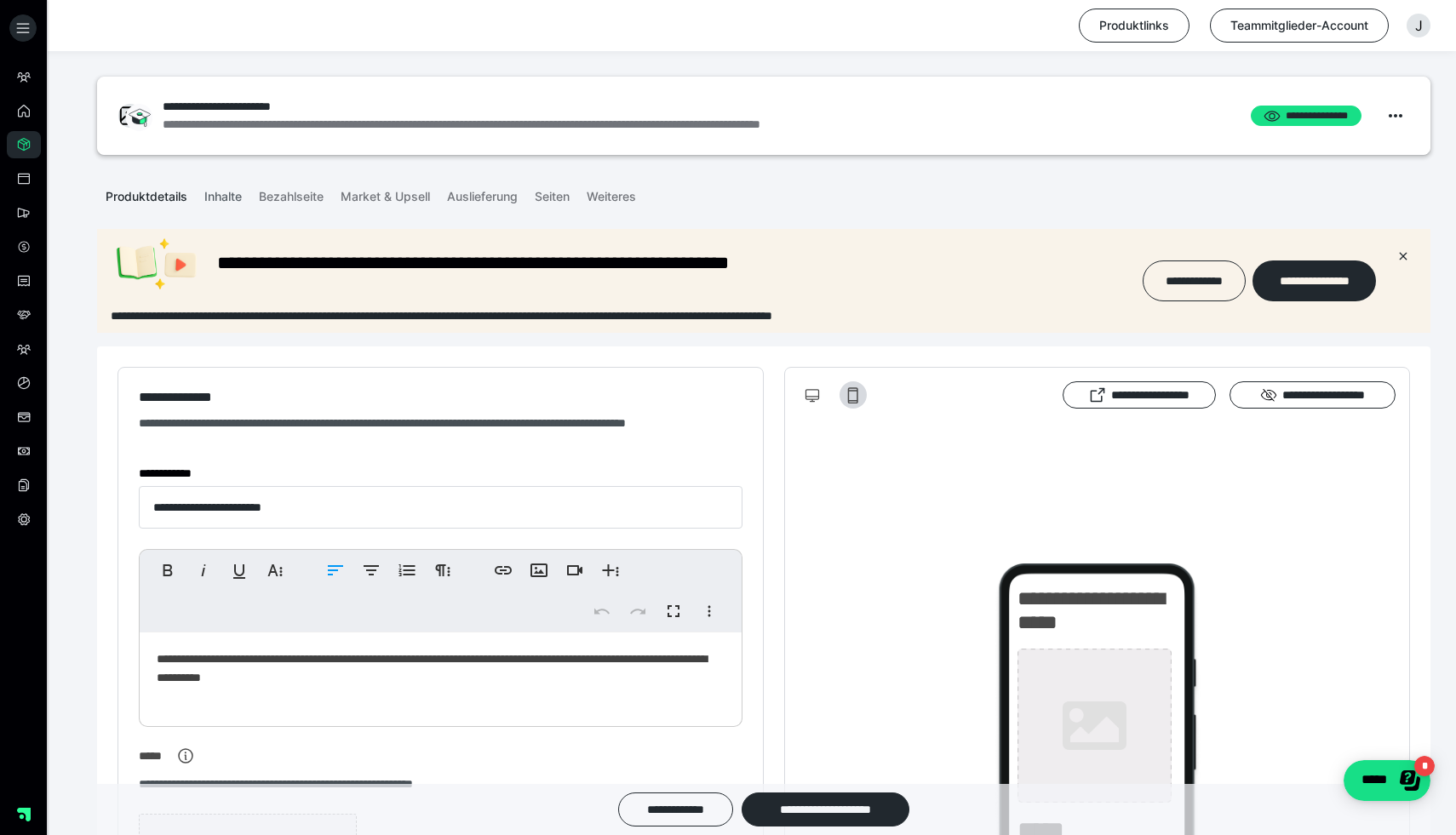 click on "Inhalte" at bounding box center (223, 193) 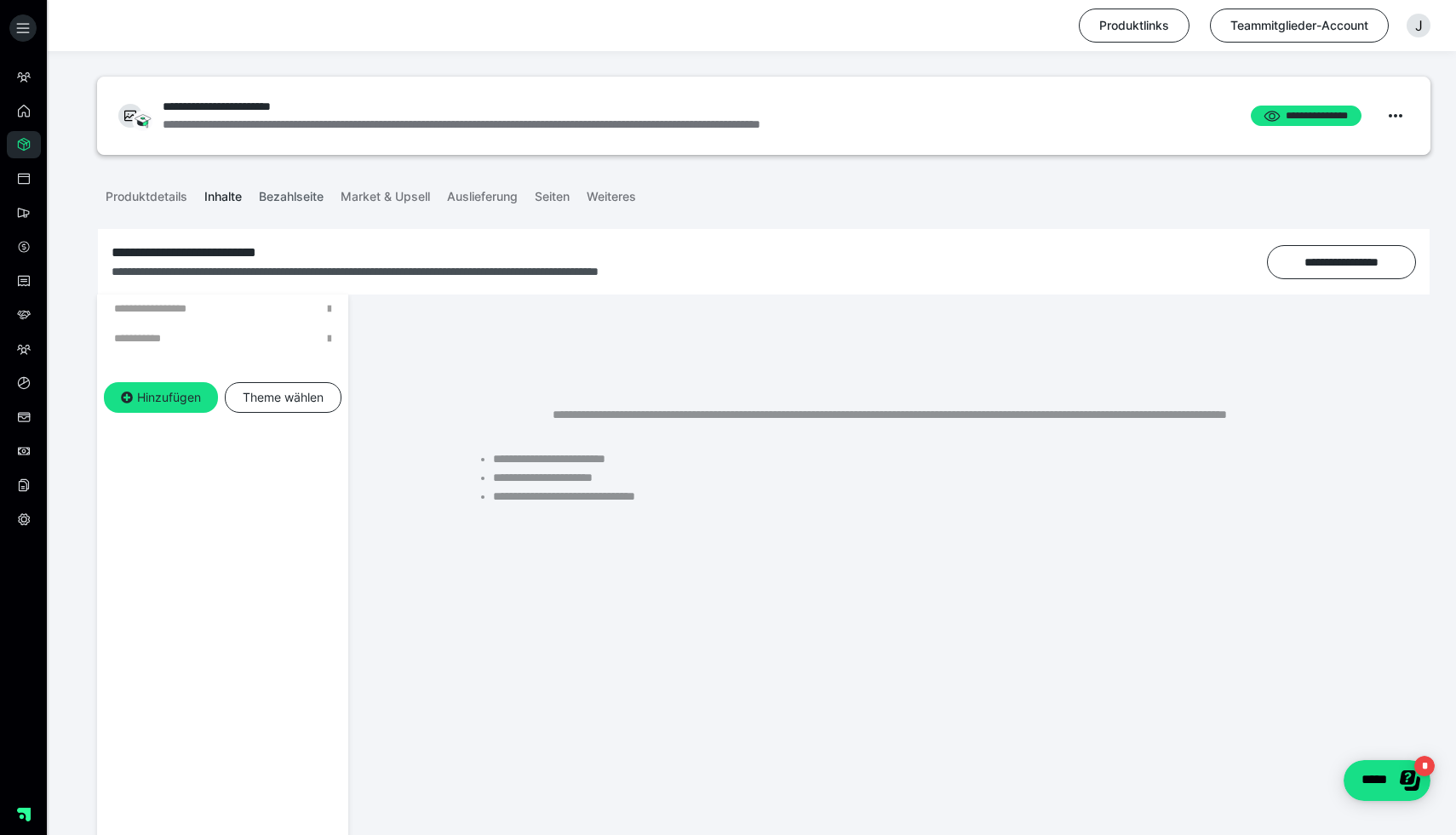 click on "Bezahlseite" at bounding box center (291, 193) 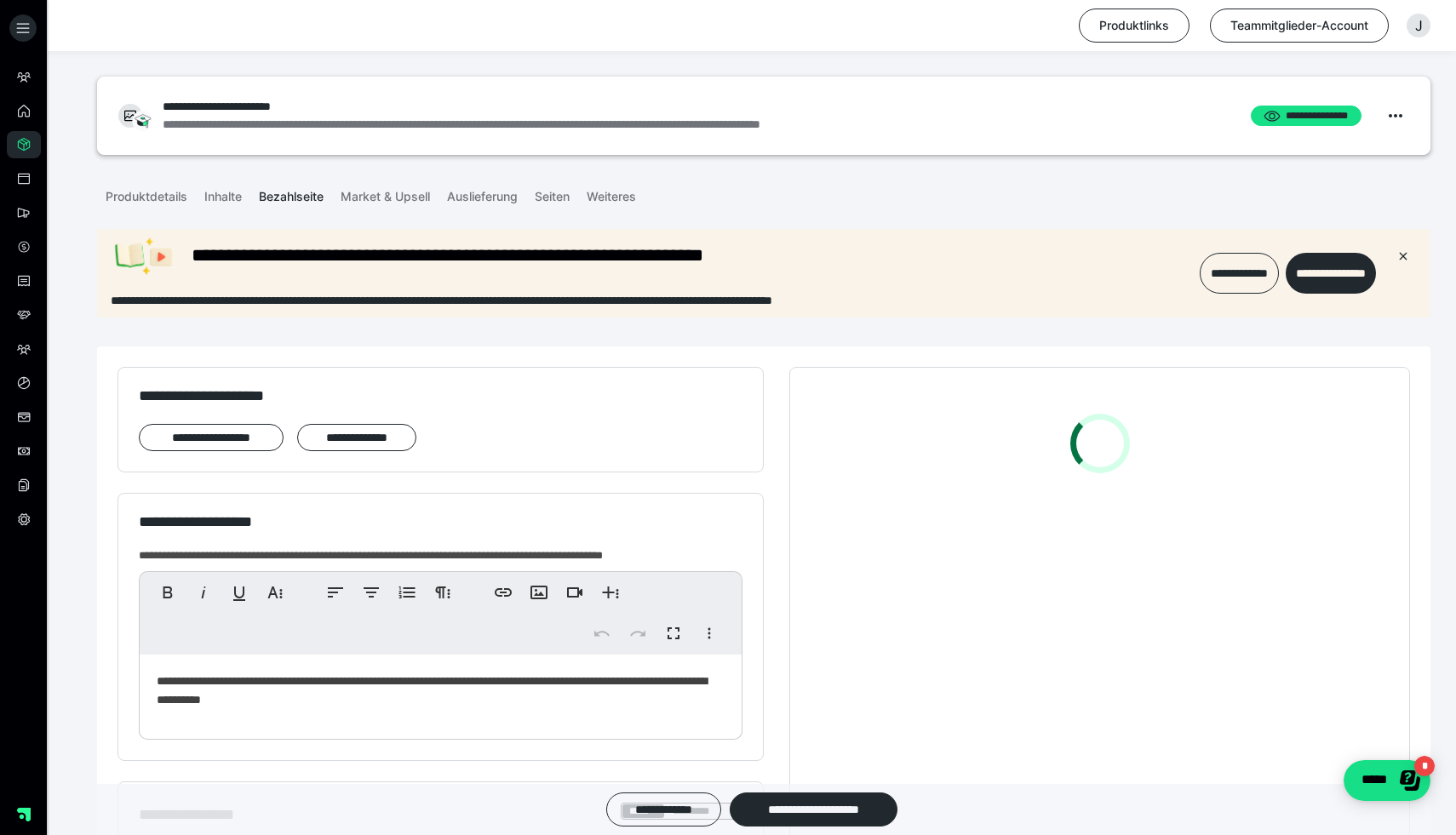 scroll, scrollTop: 0, scrollLeft: 0, axis: both 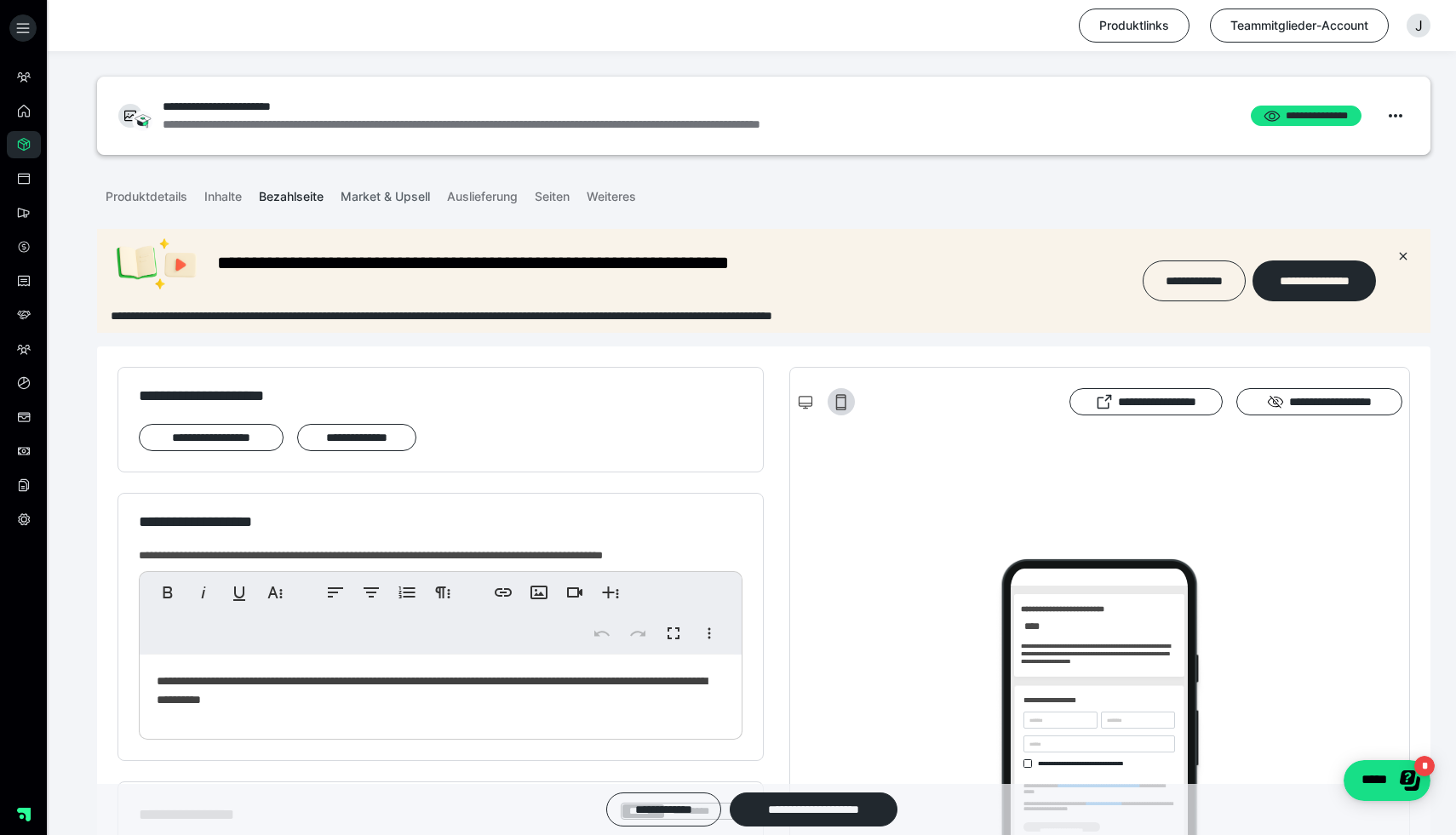 click on "Market & Upsell" at bounding box center [385, 193] 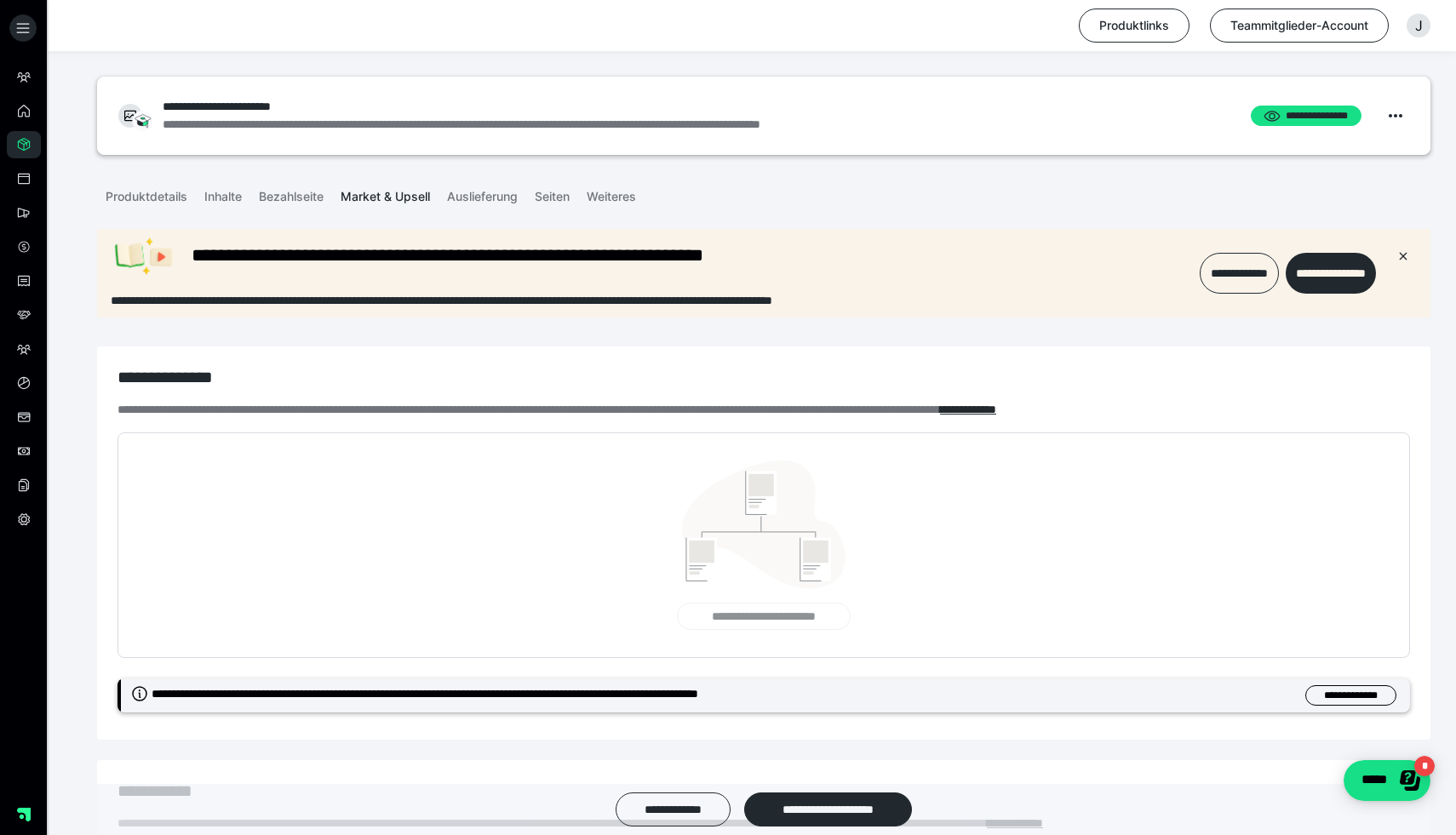 scroll, scrollTop: 0, scrollLeft: 0, axis: both 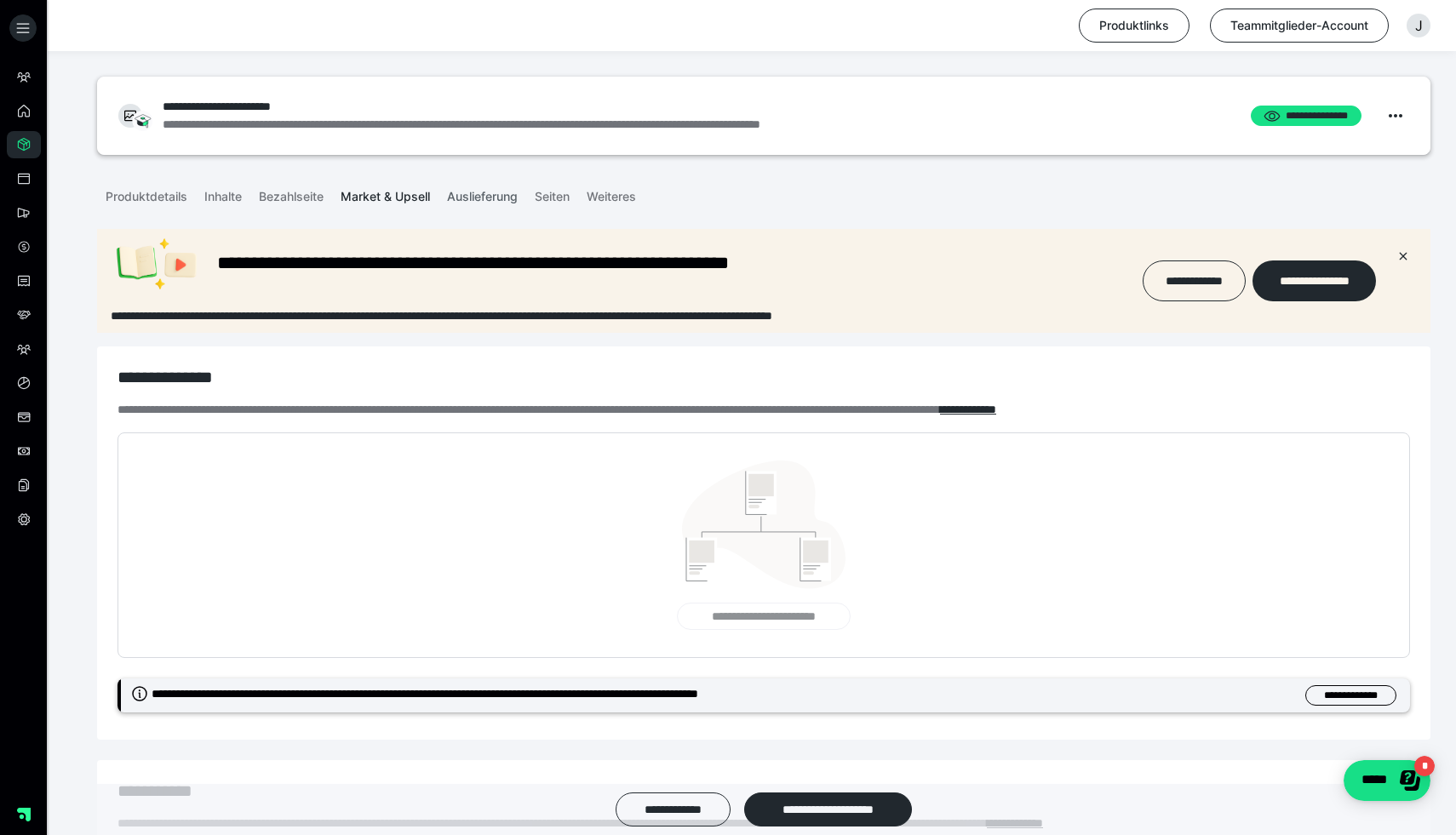 click on "Auslieferung" at bounding box center (482, 193) 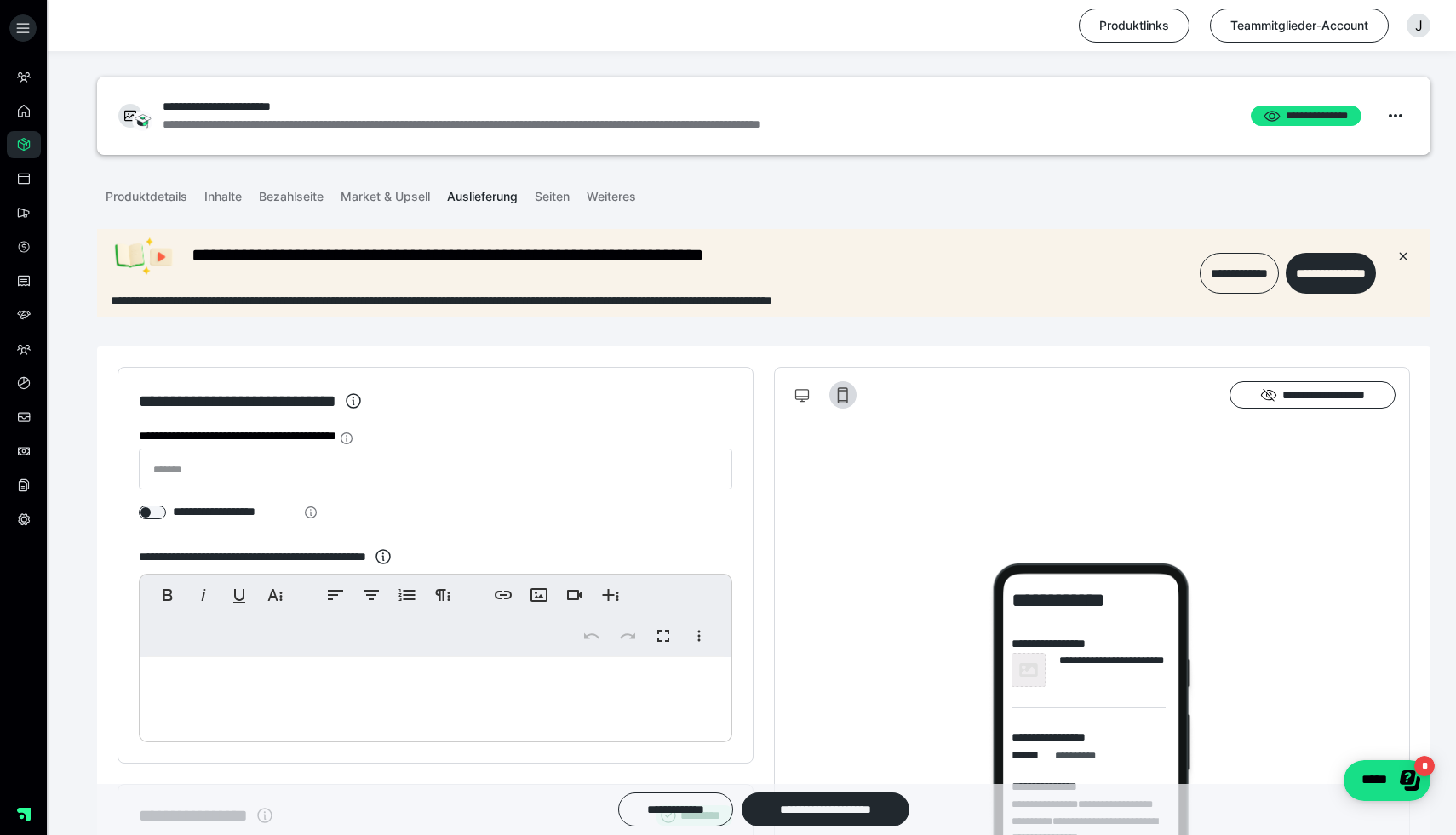 scroll, scrollTop: 0, scrollLeft: 0, axis: both 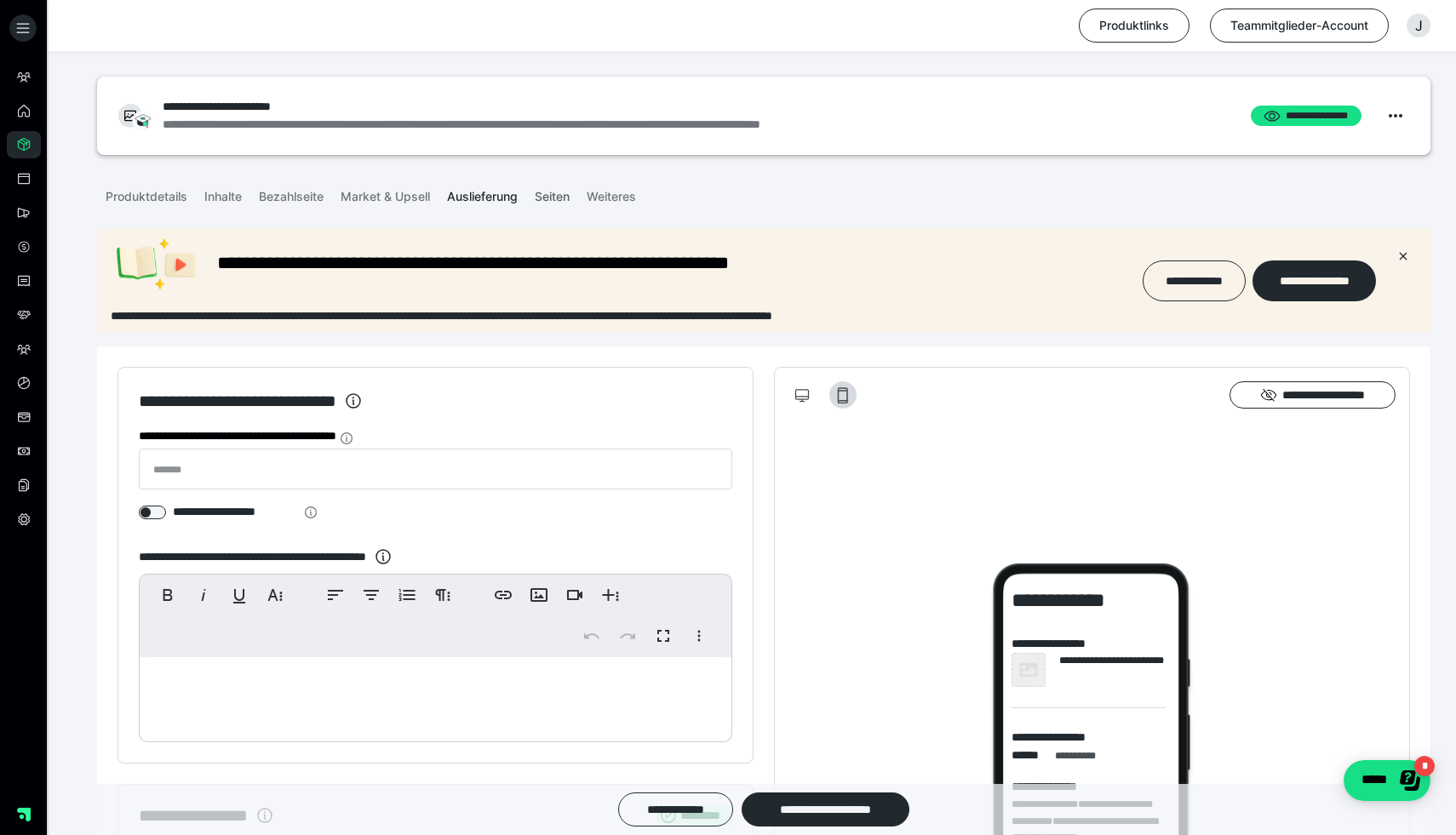 click on "Seiten" at bounding box center [552, 193] 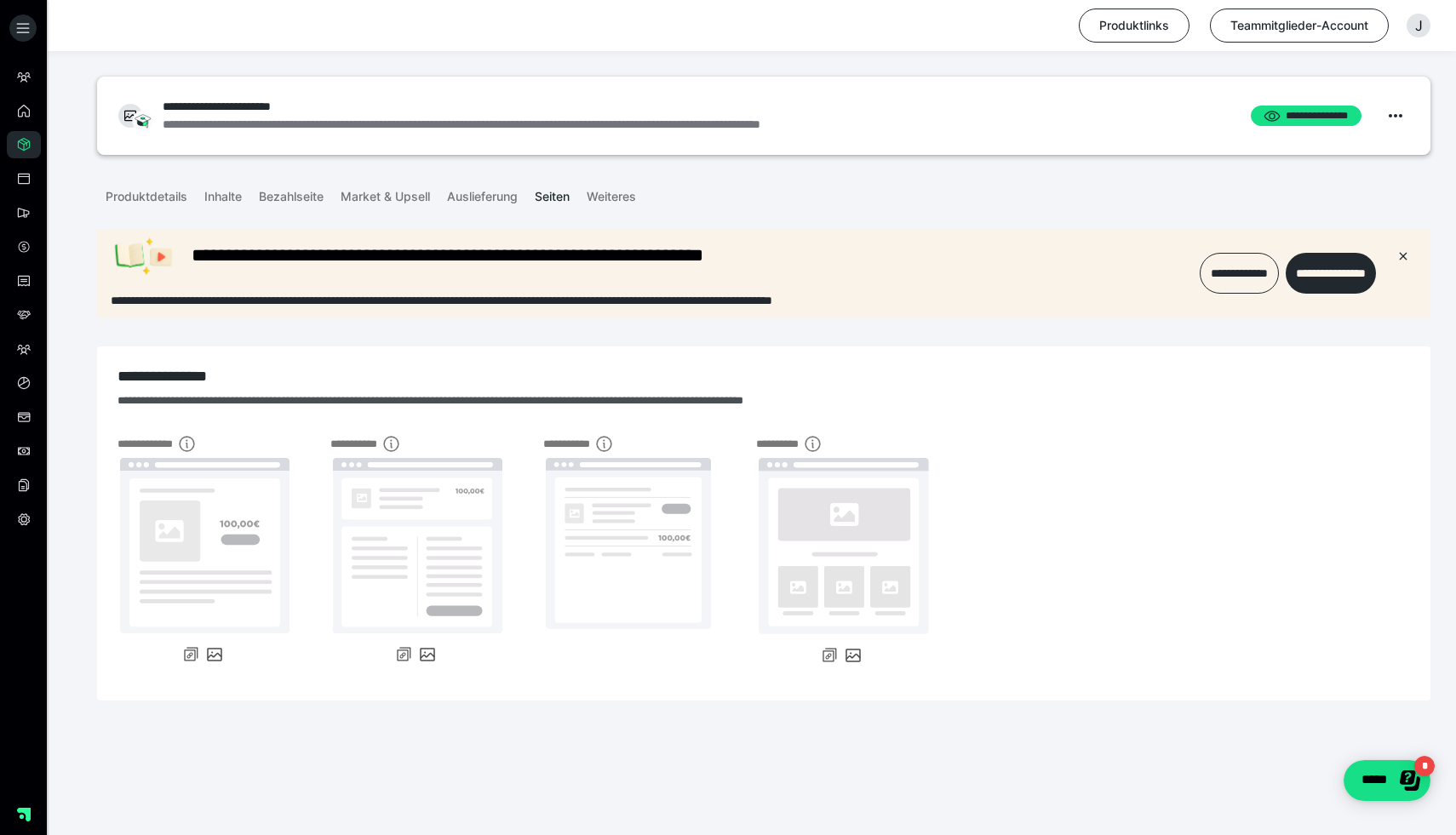 scroll, scrollTop: 0, scrollLeft: 0, axis: both 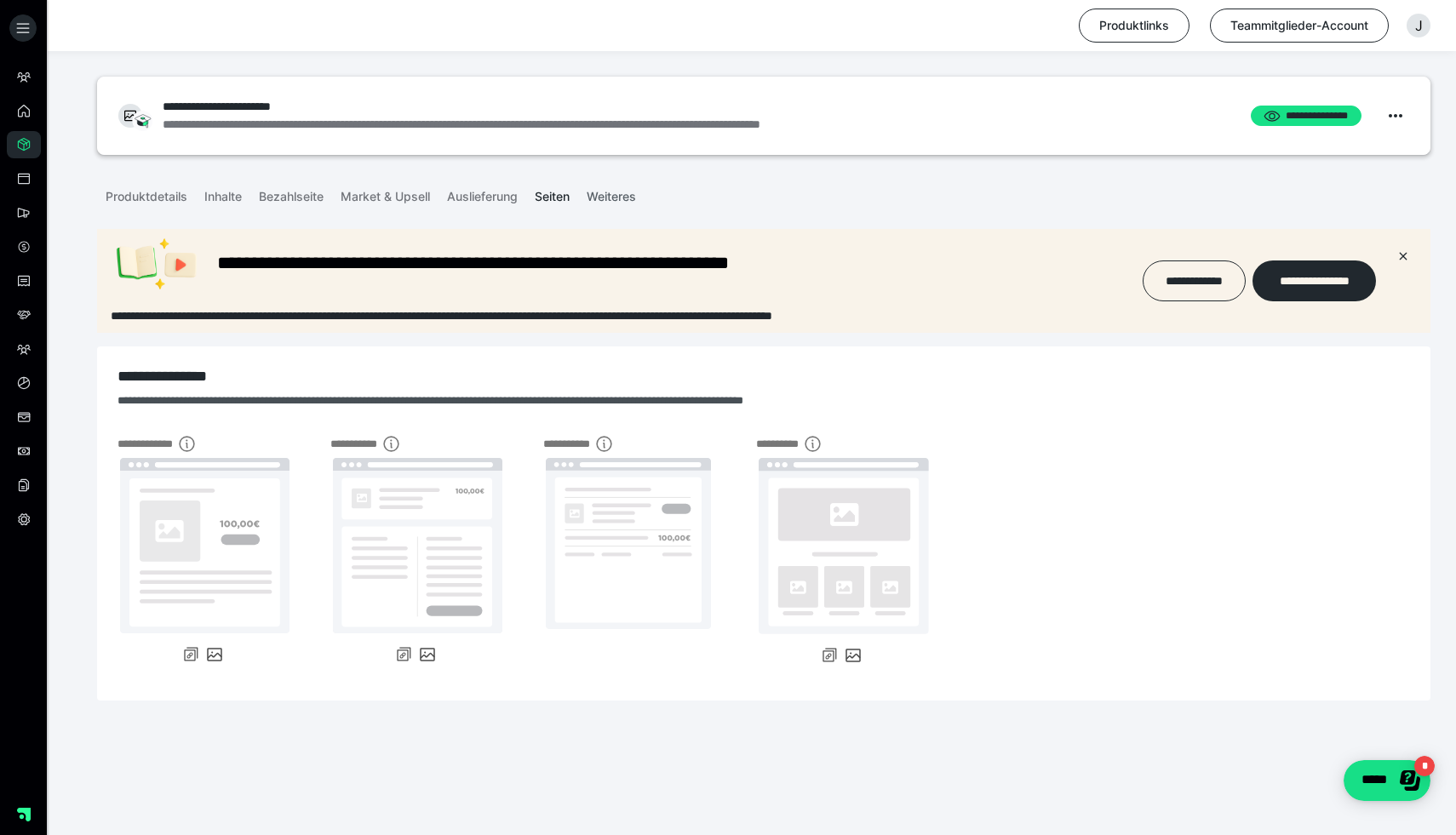 click on "Weiteres" at bounding box center [611, 193] 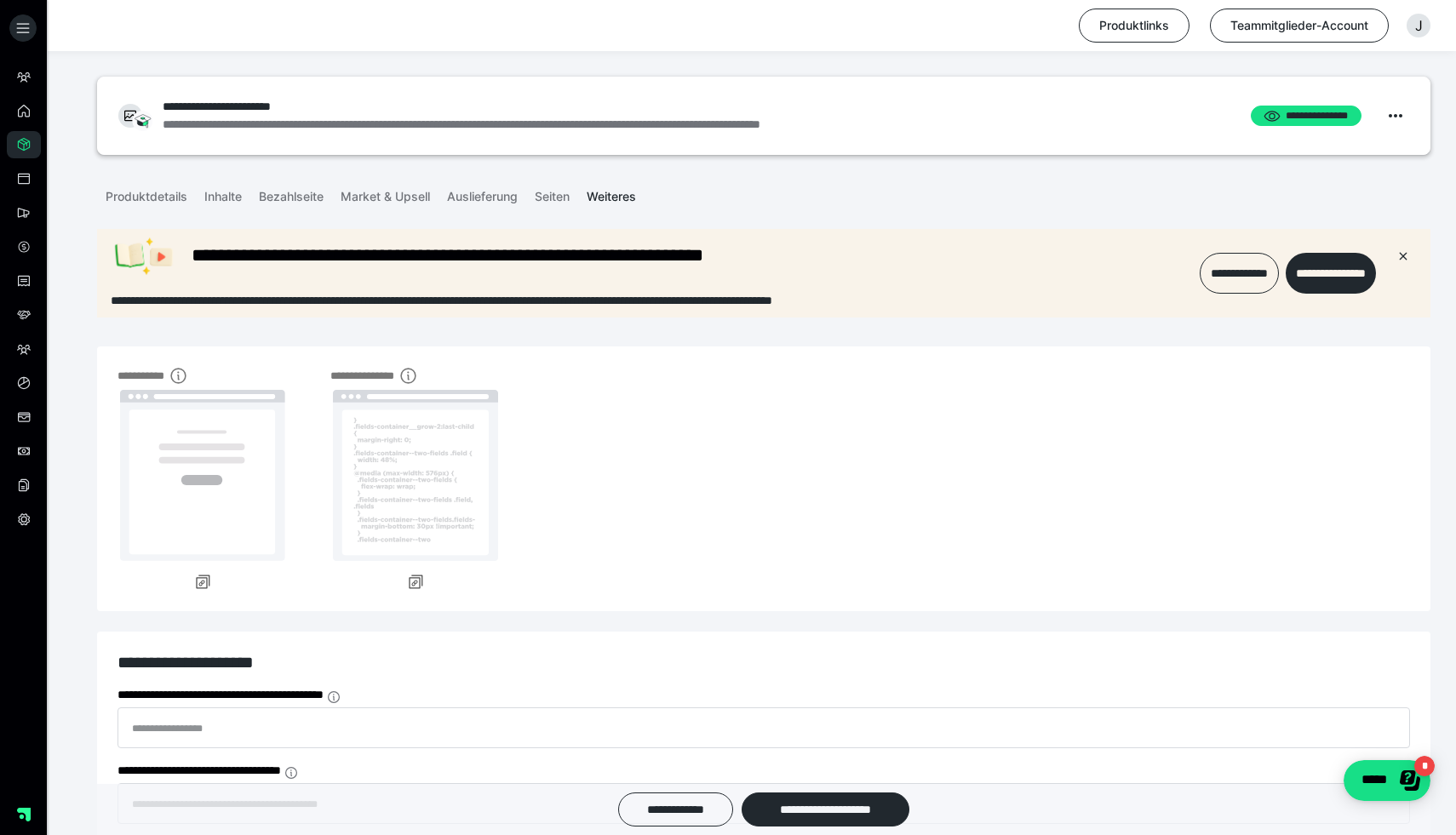 scroll, scrollTop: 0, scrollLeft: 0, axis: both 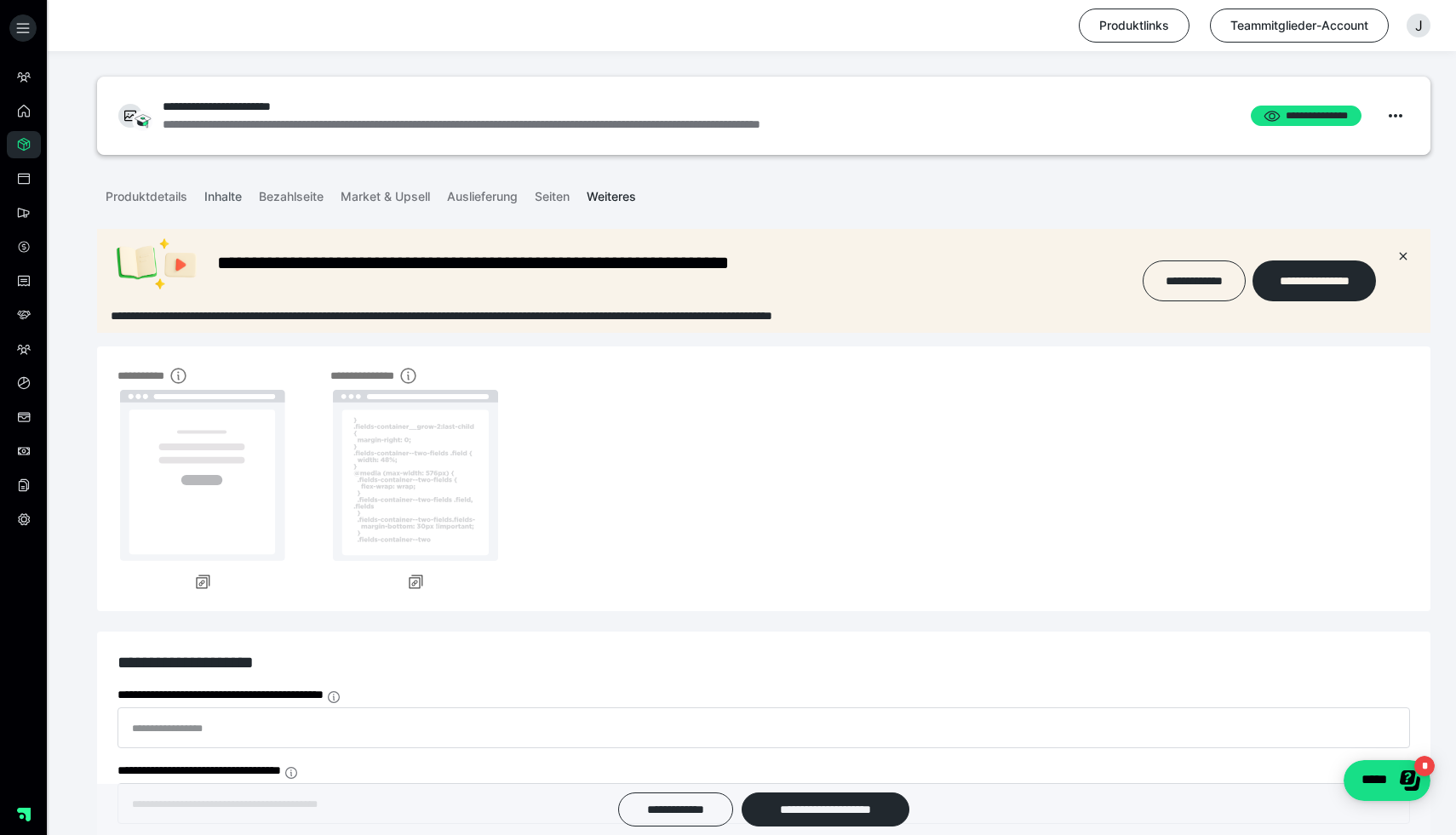click on "Inhalte" at bounding box center [223, 193] 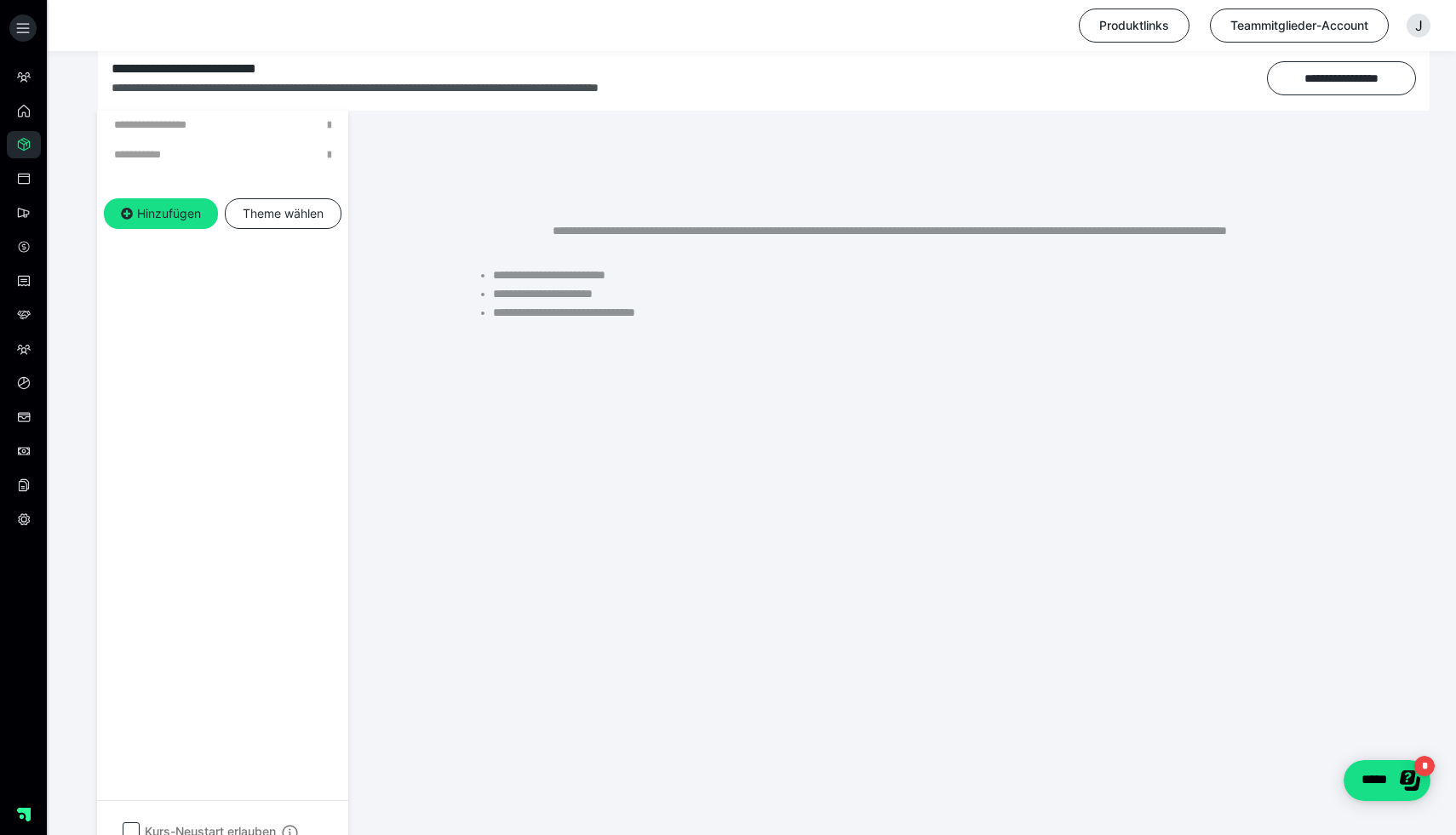 scroll, scrollTop: 0, scrollLeft: 0, axis: both 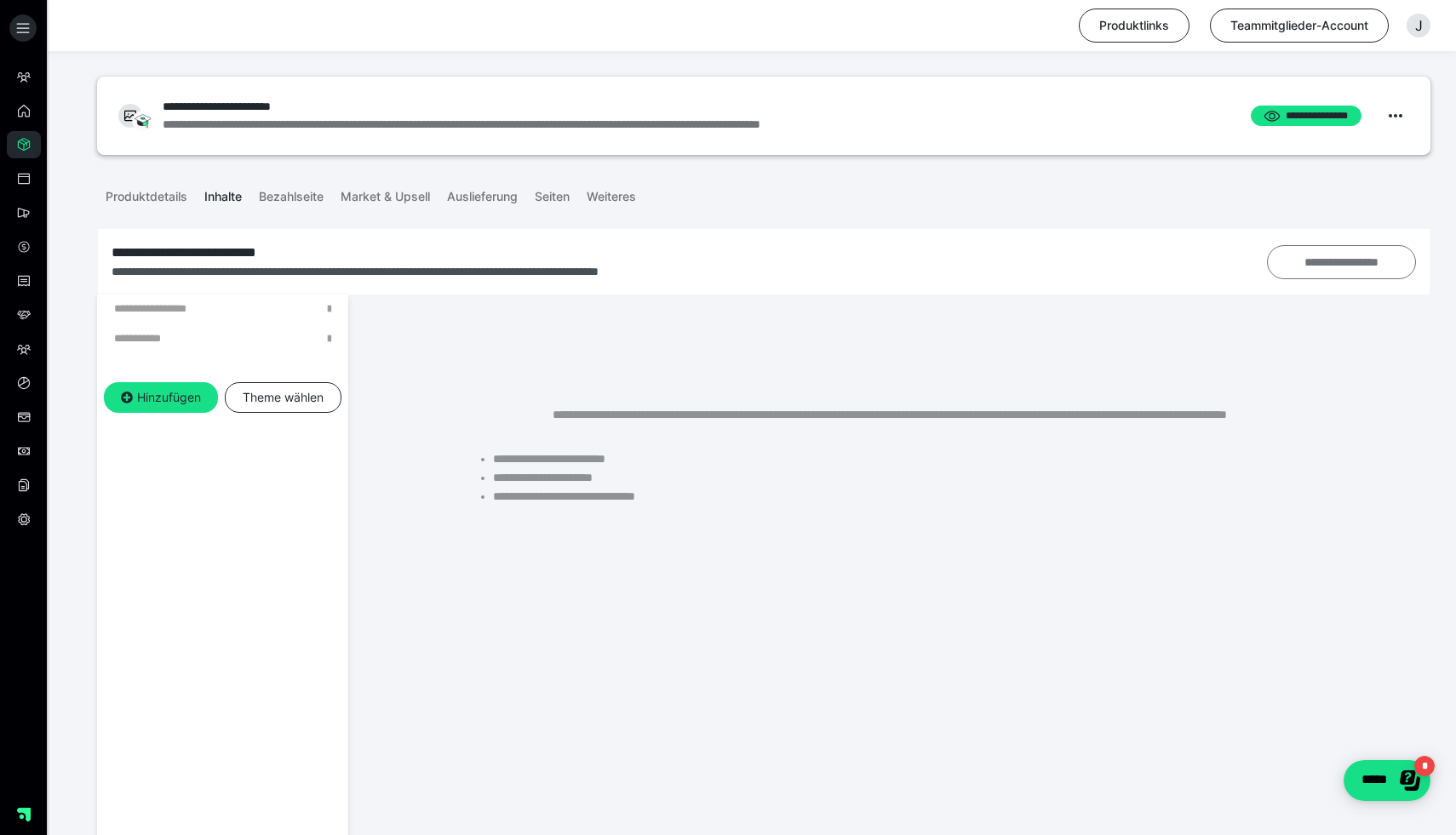click on "**********" at bounding box center [1341, 262] 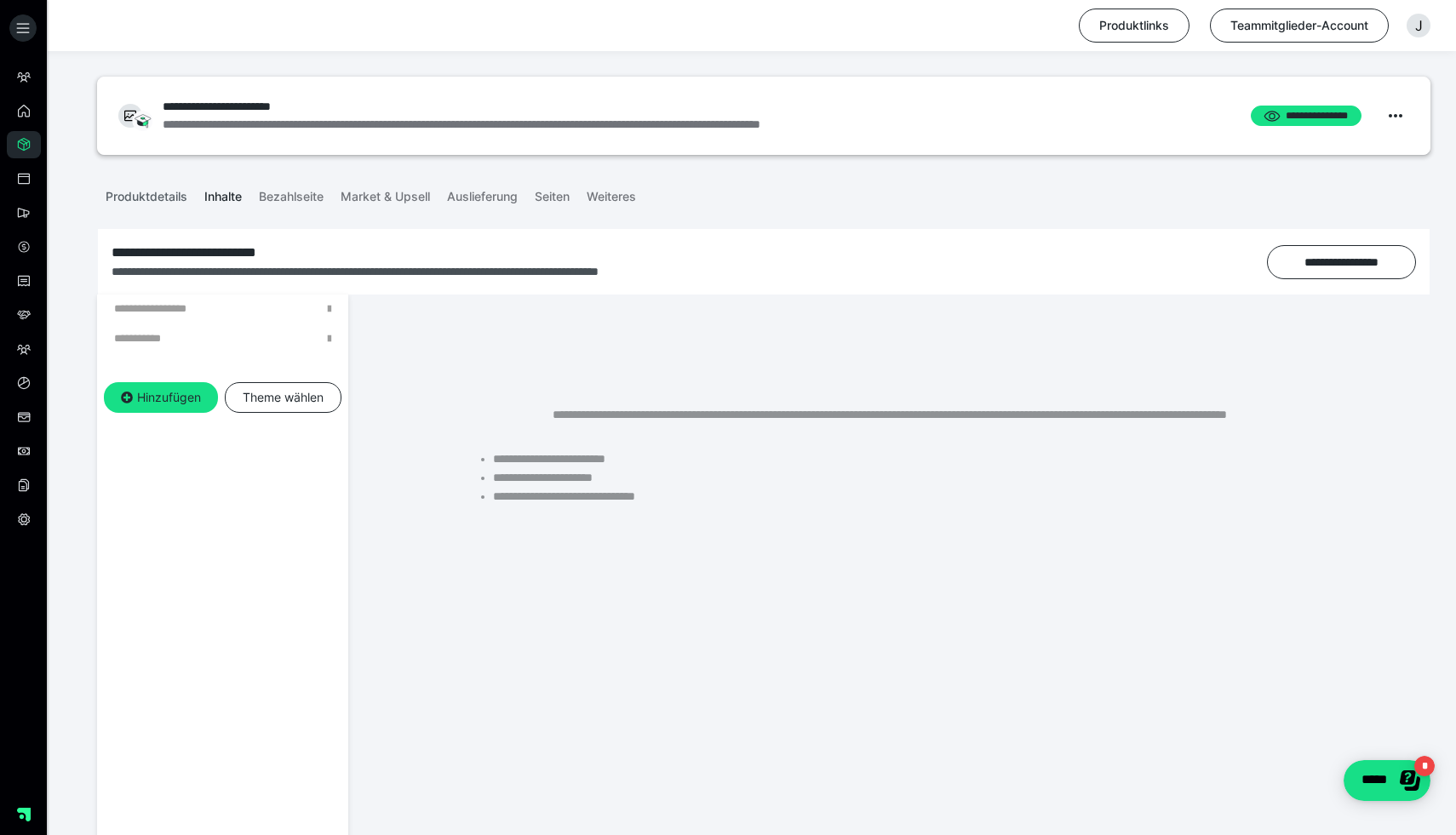 click on "Produktdetails" at bounding box center [146, 193] 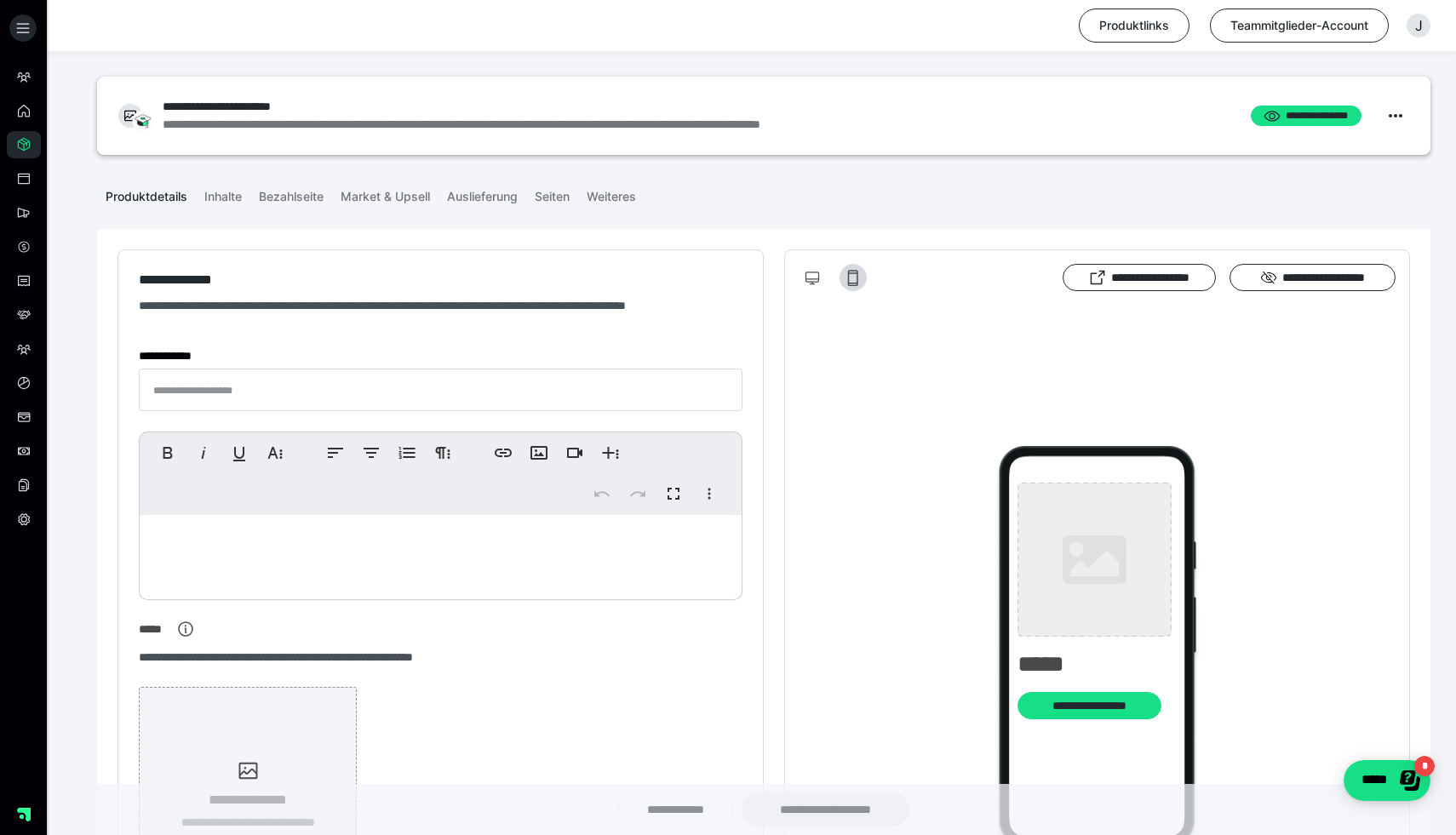 type on "**********" 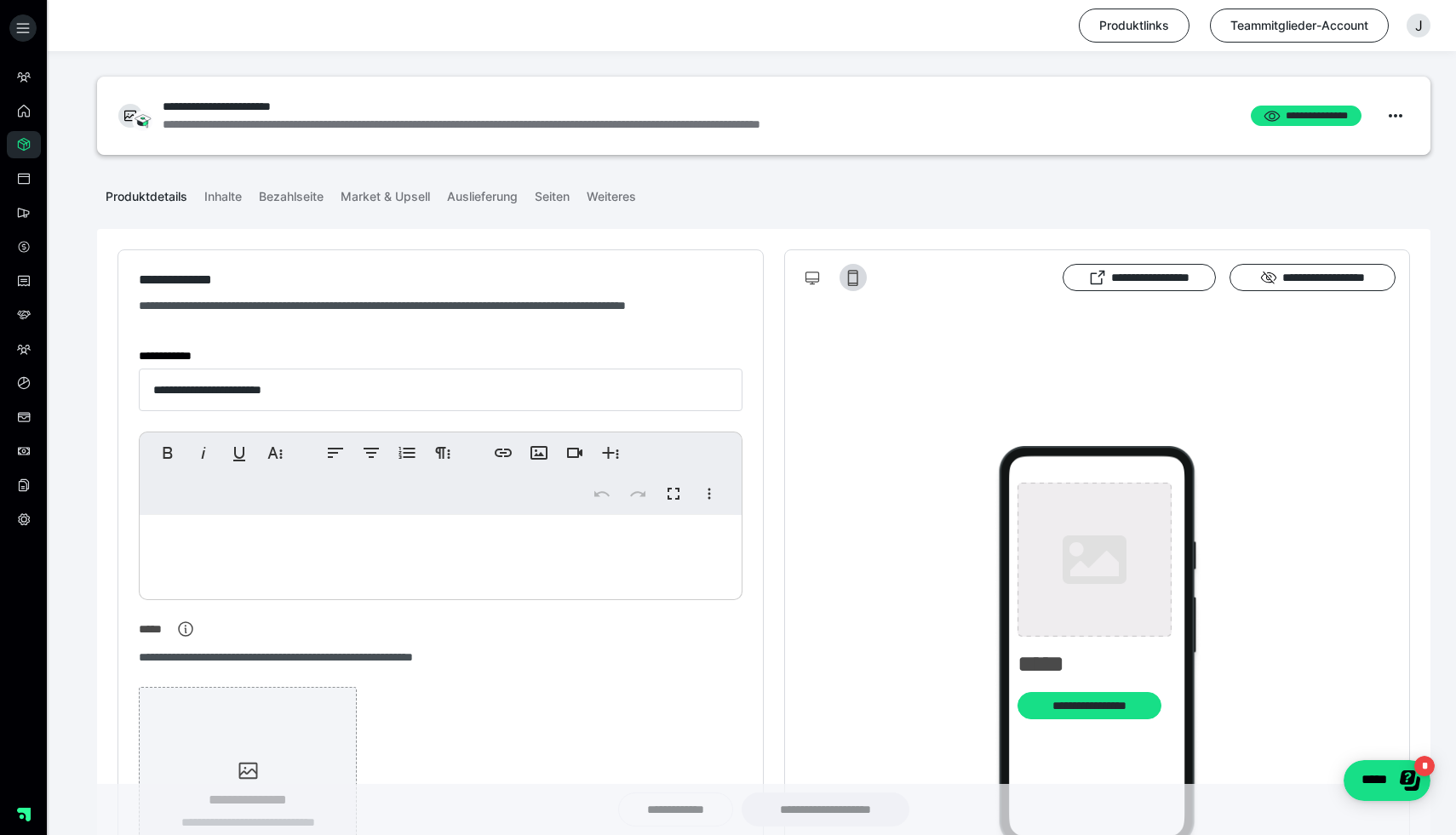 type on "**********" 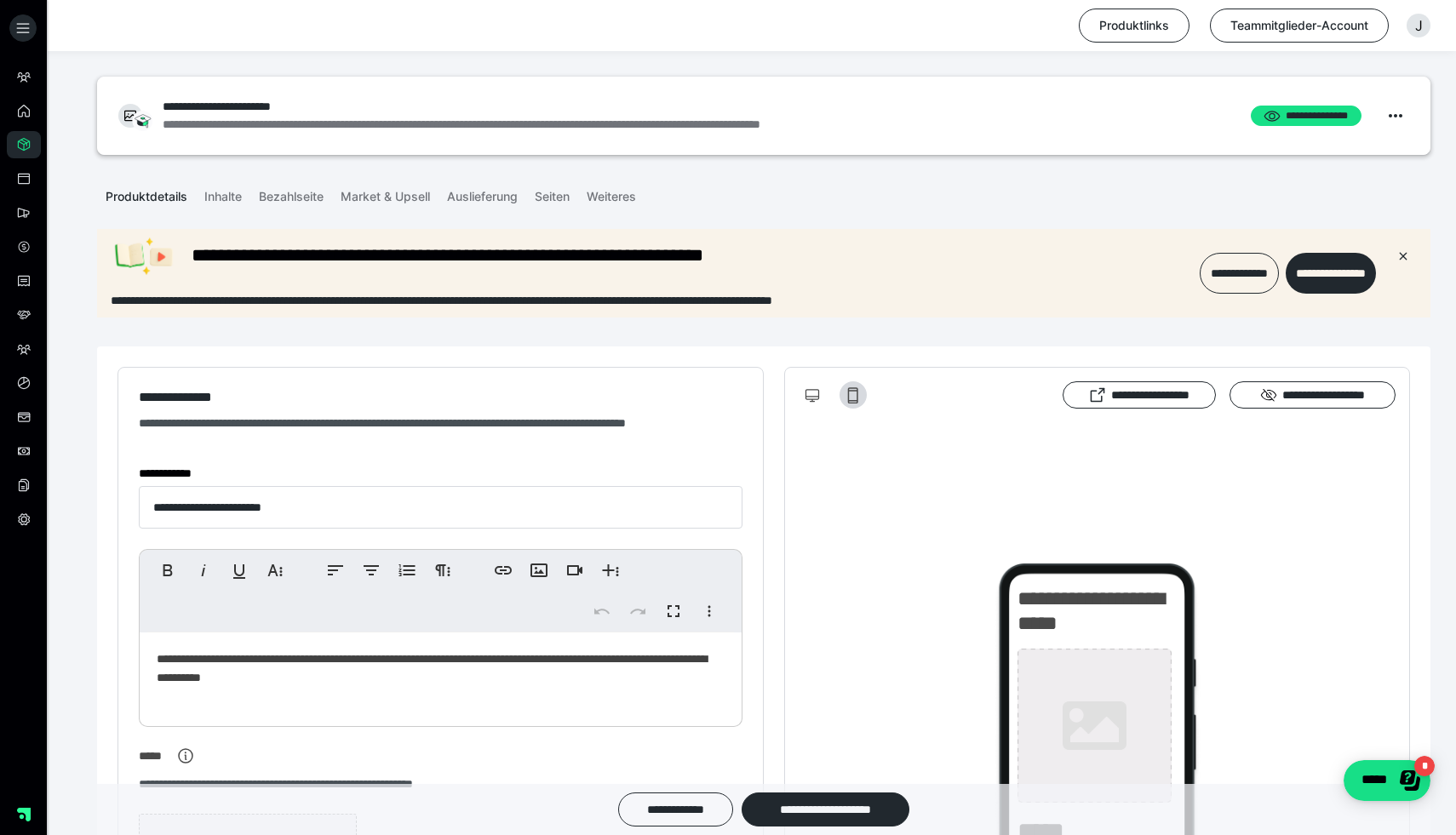 scroll, scrollTop: 0, scrollLeft: 0, axis: both 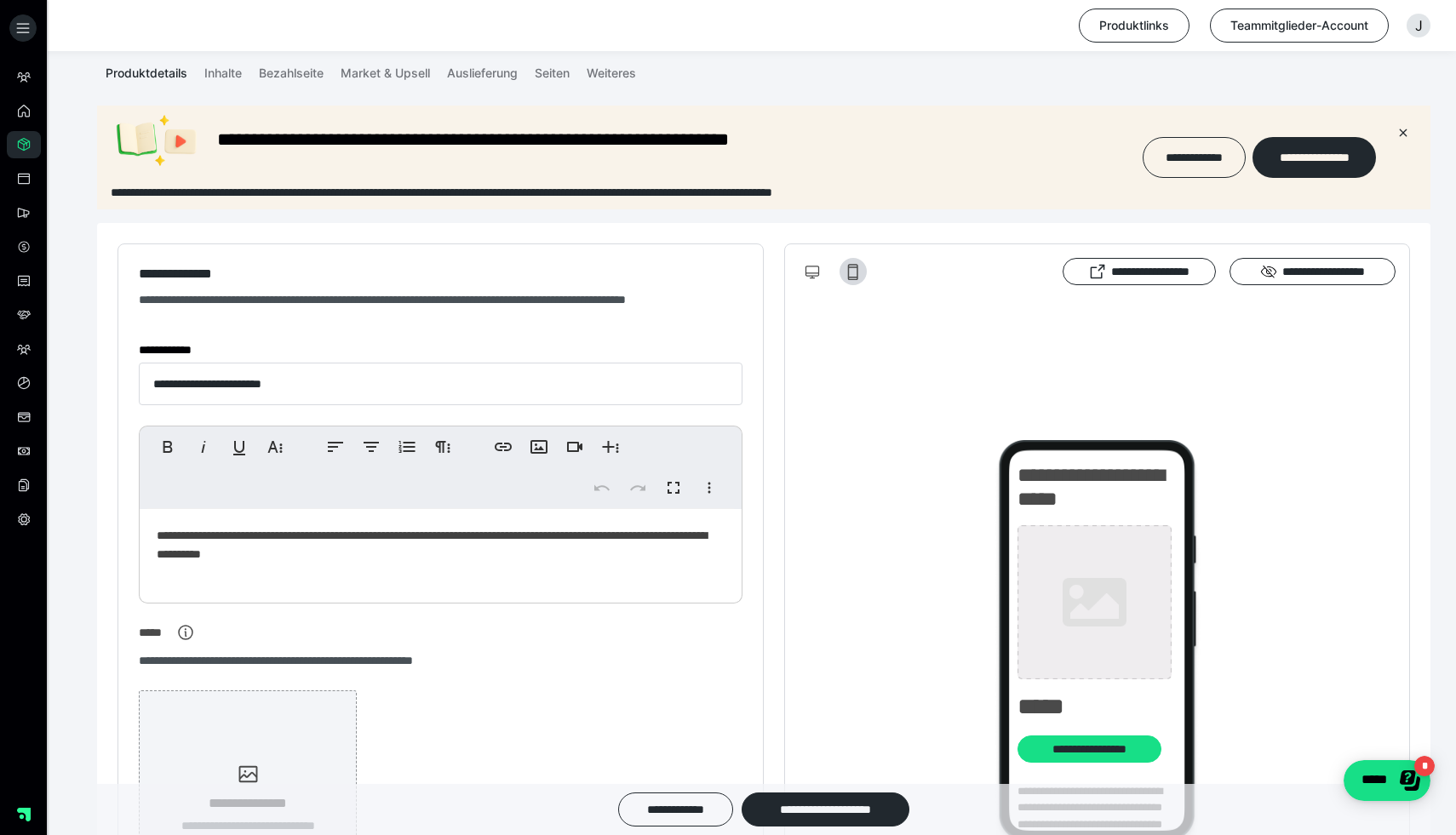 click 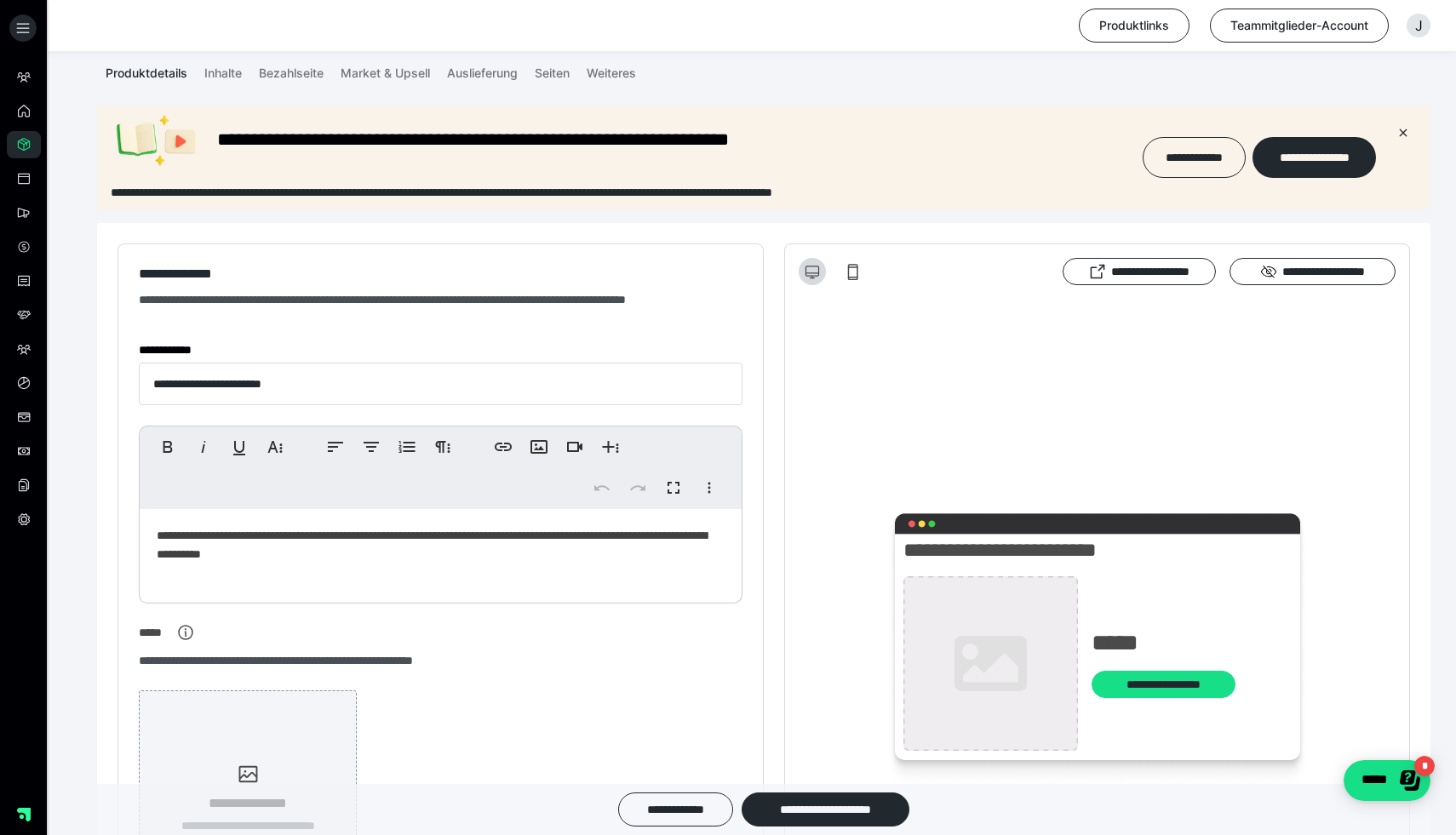 click 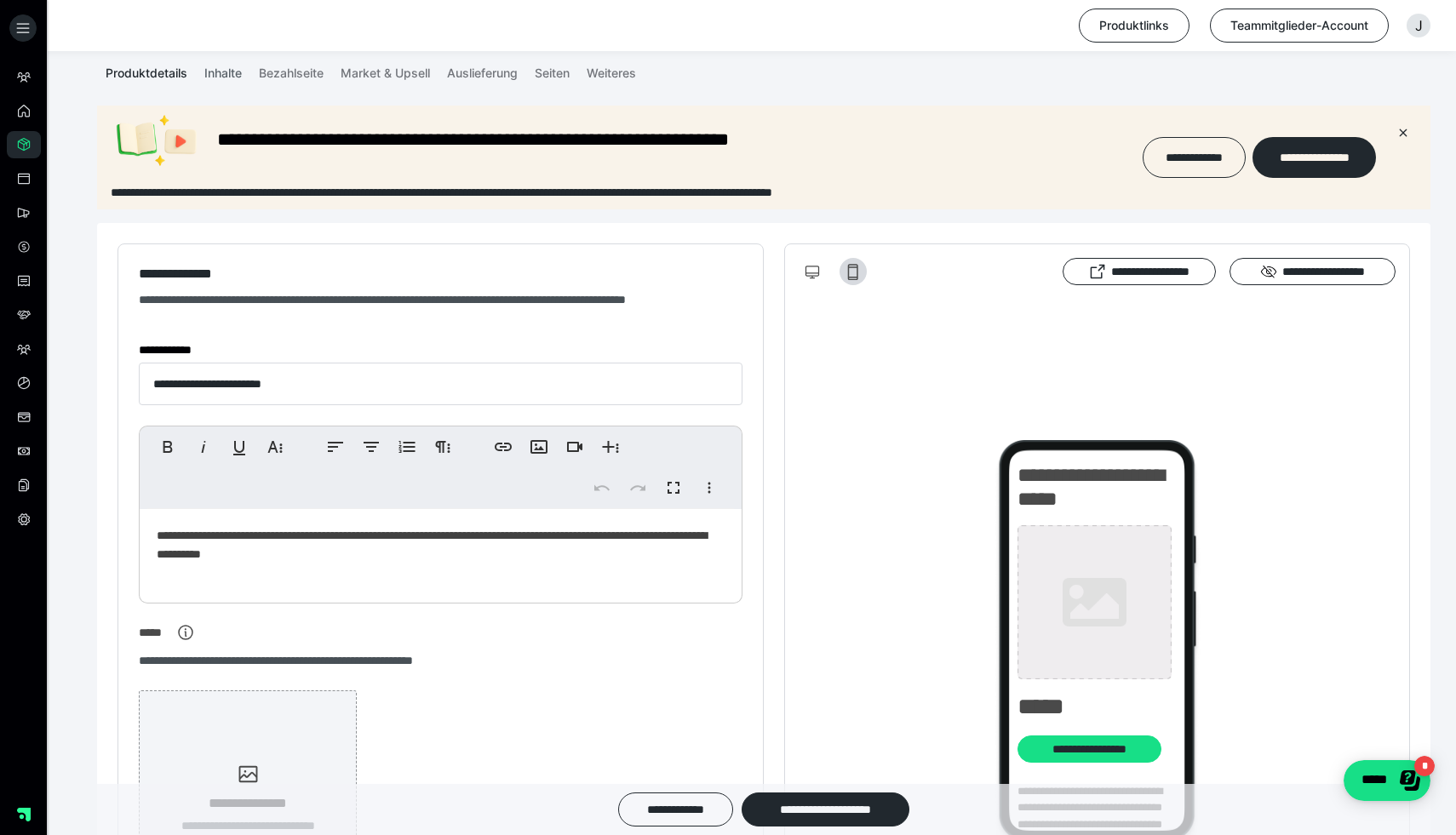 click on "Inhalte" at bounding box center (223, 70) 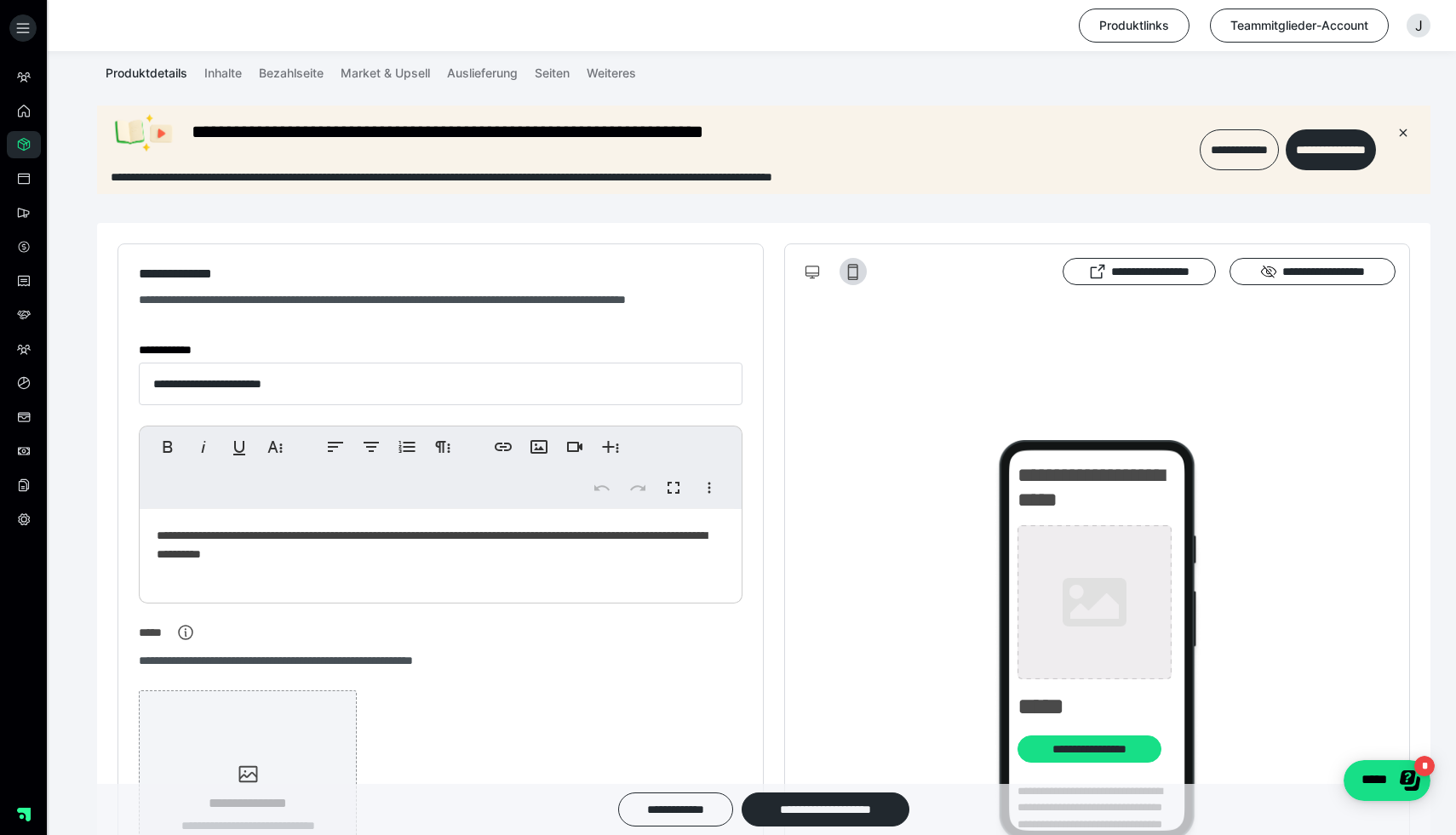 scroll, scrollTop: 0, scrollLeft: 0, axis: both 